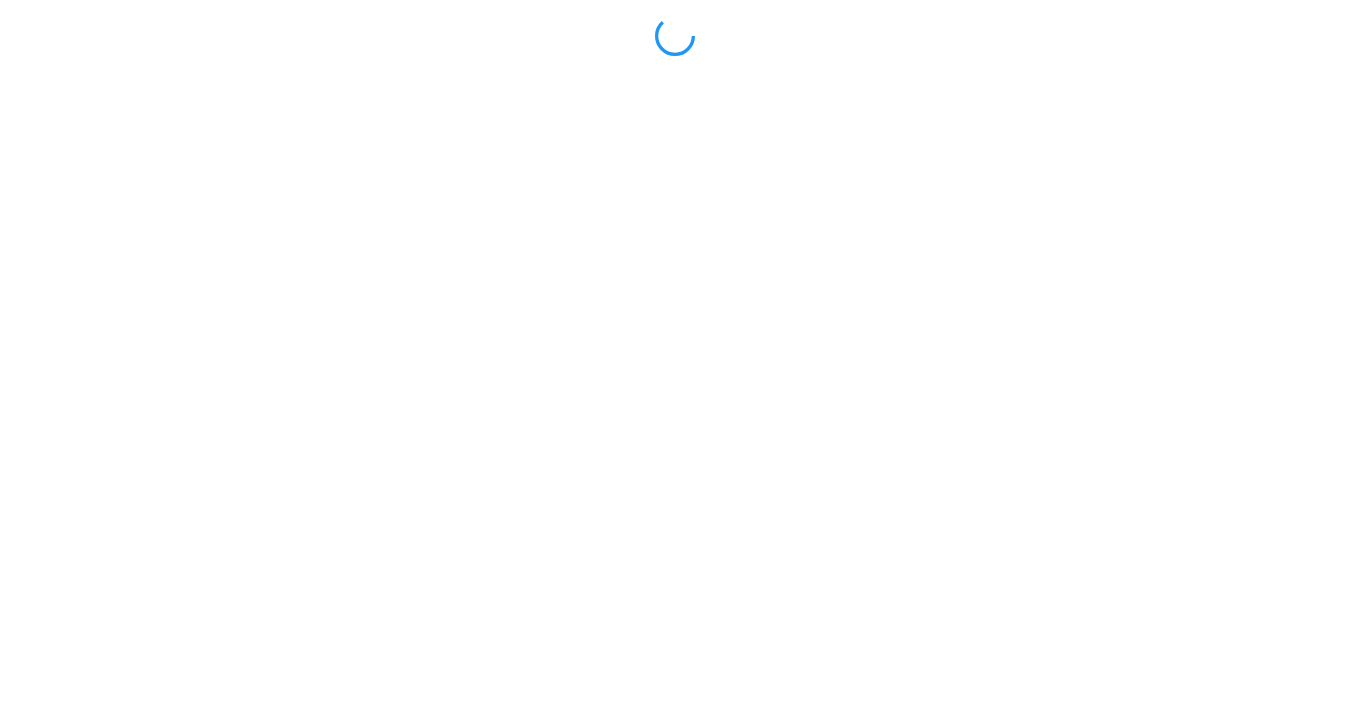 scroll, scrollTop: 0, scrollLeft: 0, axis: both 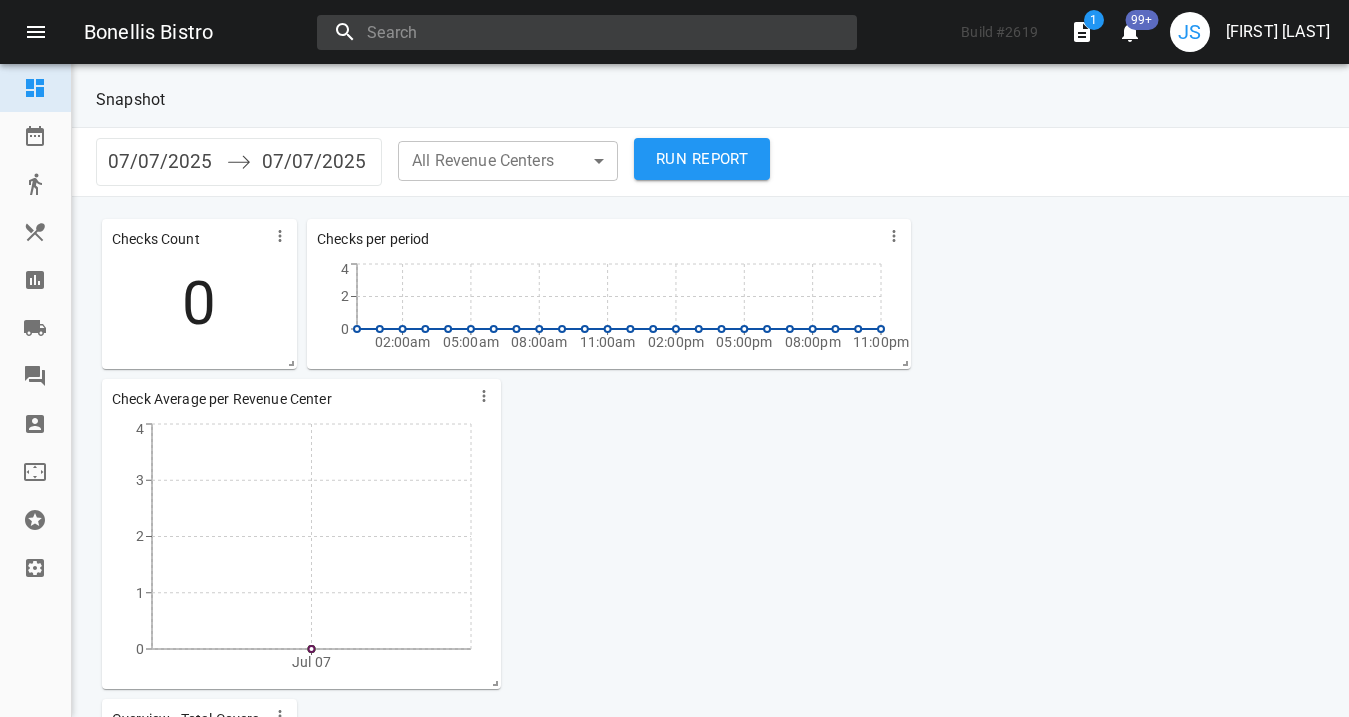 click at bounding box center [587, 32] 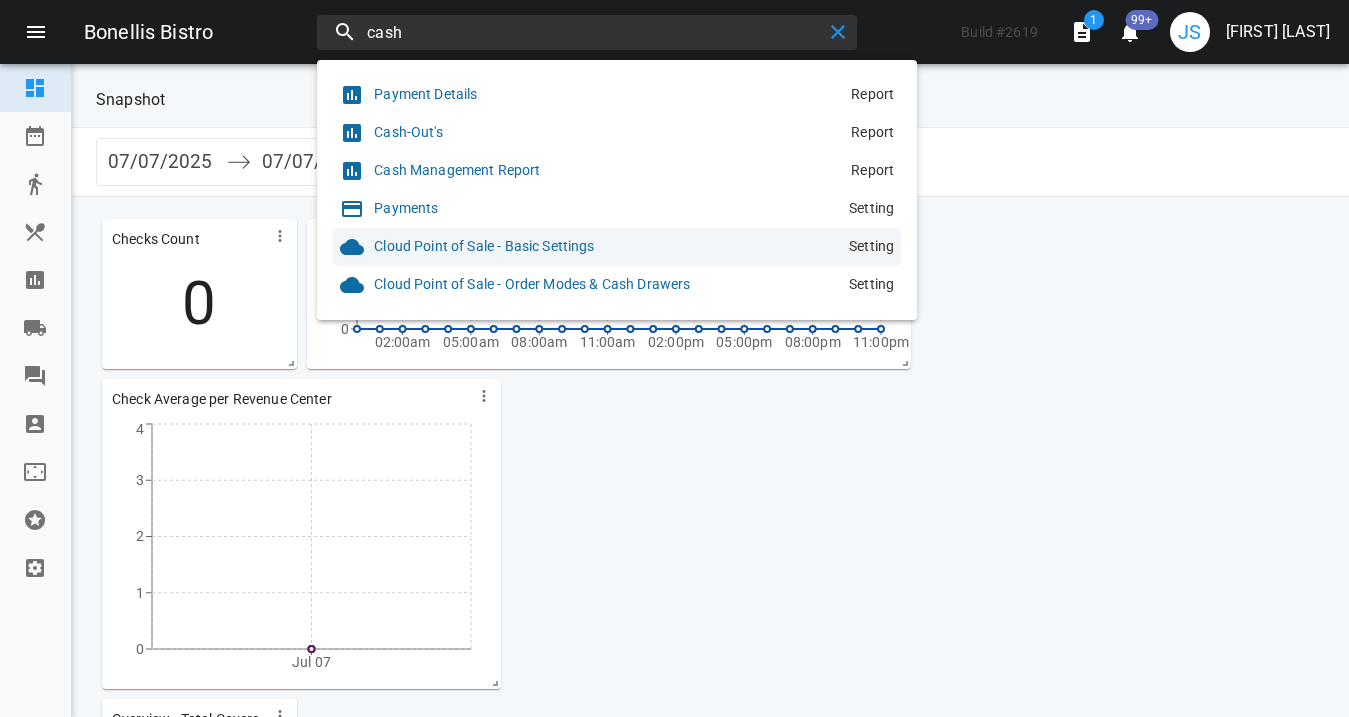 type on "cash" 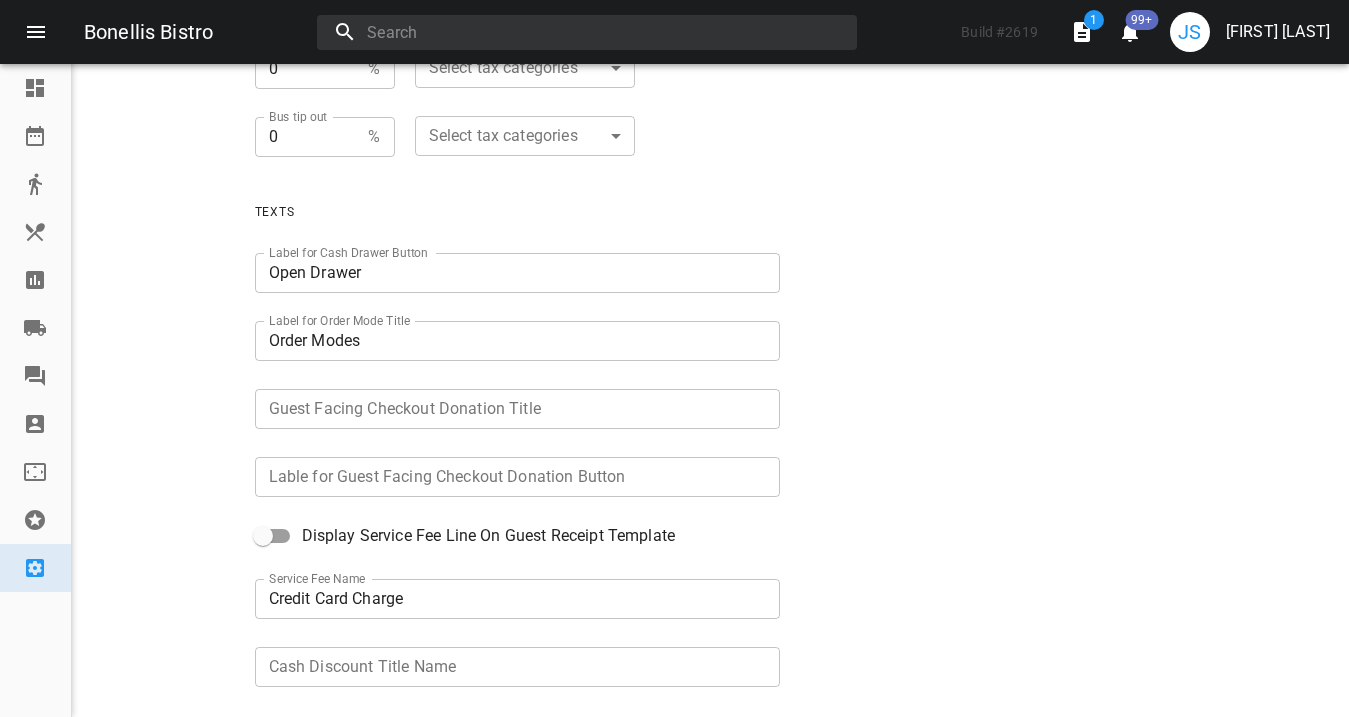 scroll, scrollTop: 823, scrollLeft: 0, axis: vertical 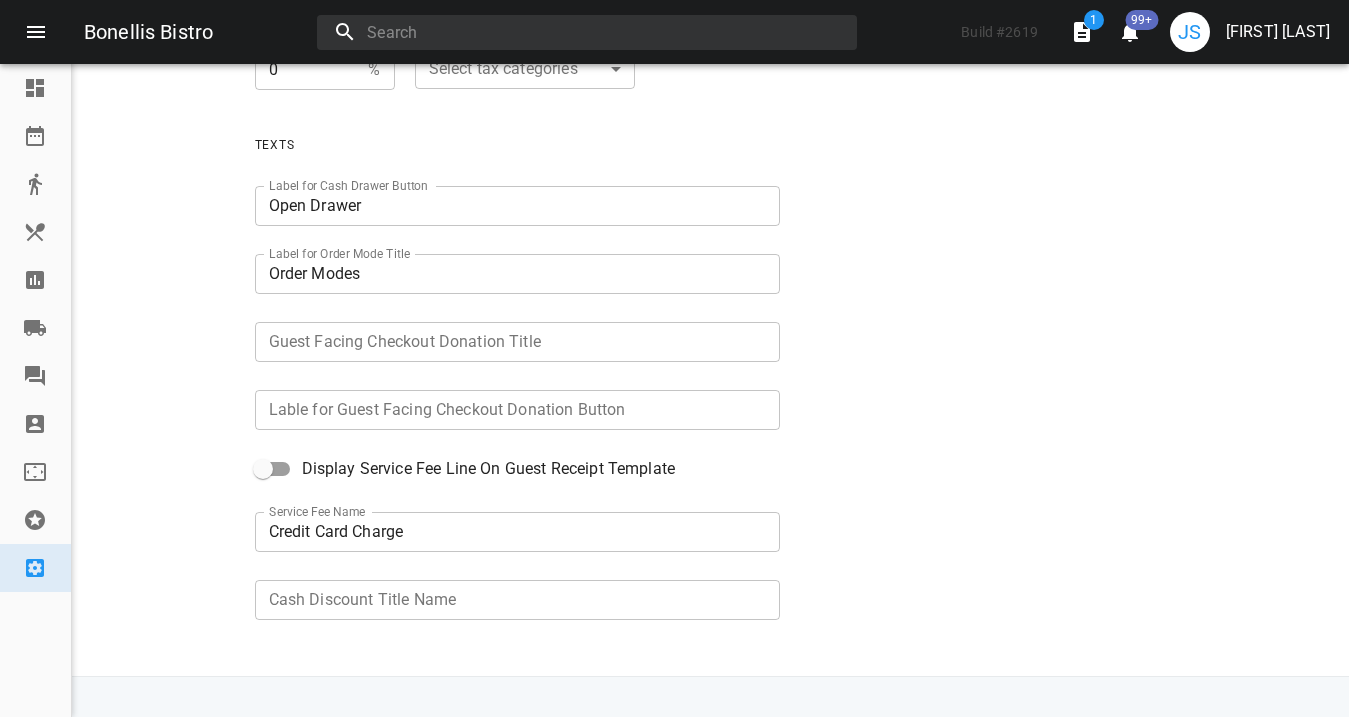 click on "Display Service Fee Line On Guest Receipt Template" at bounding box center (263, 469) 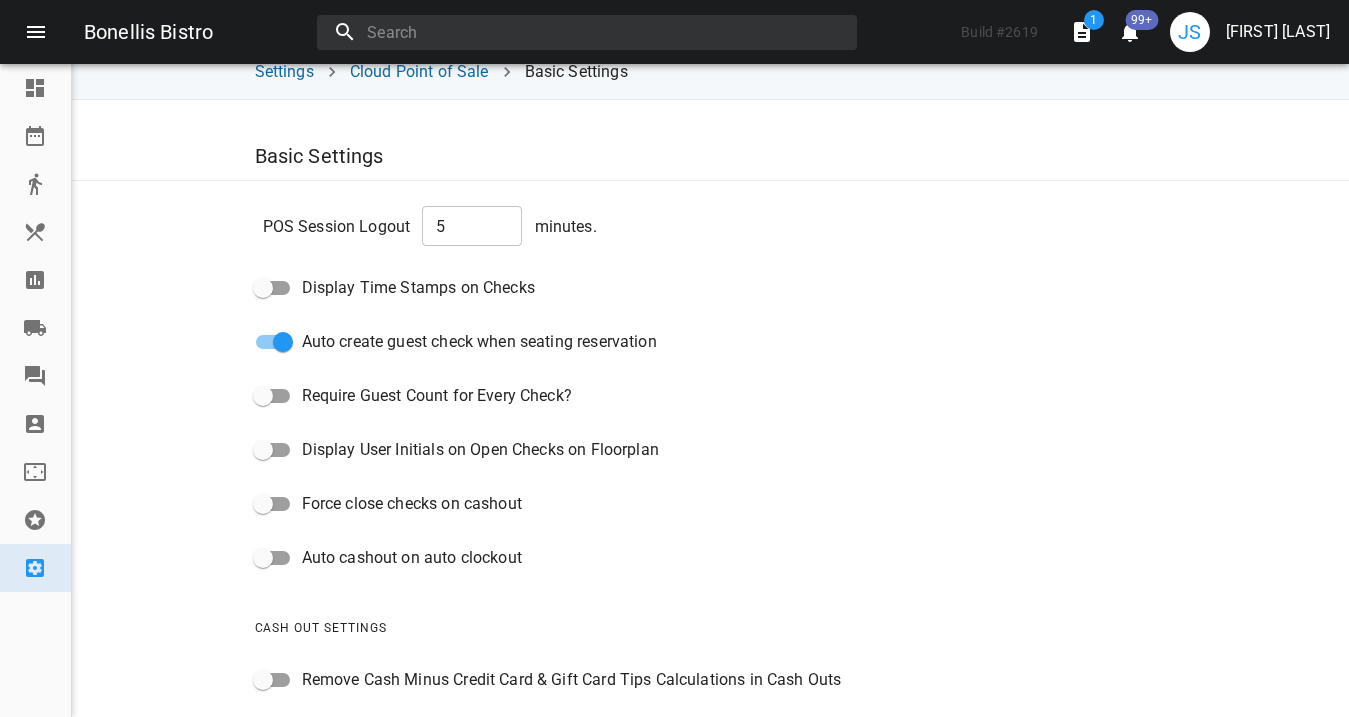 scroll, scrollTop: 0, scrollLeft: 0, axis: both 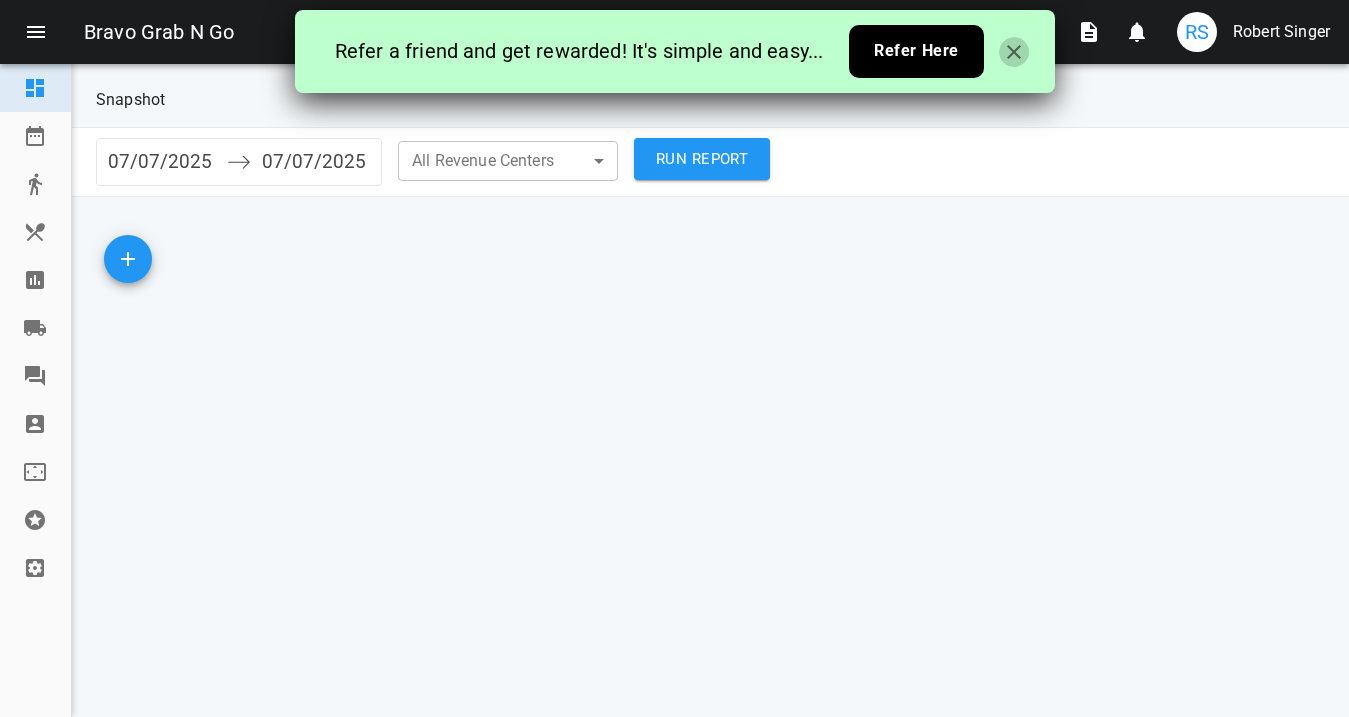 click at bounding box center [1014, 52] 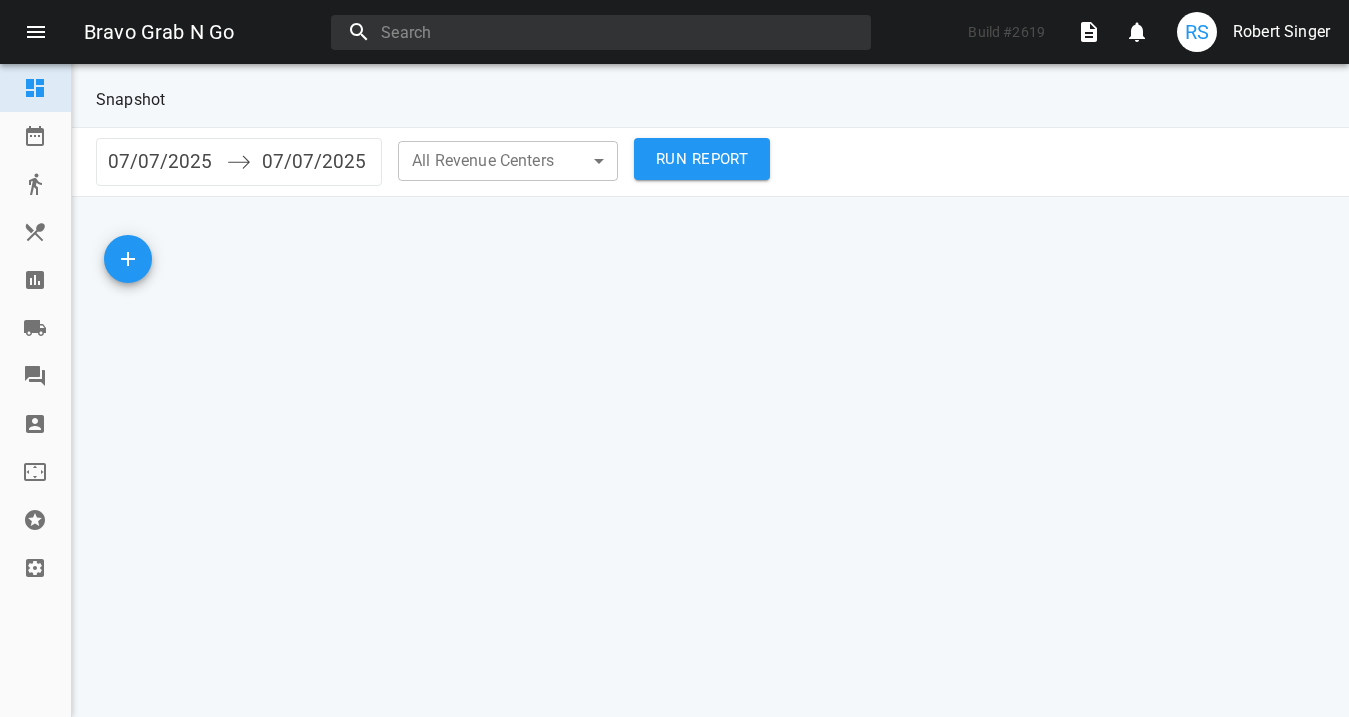 click at bounding box center (128, 259) 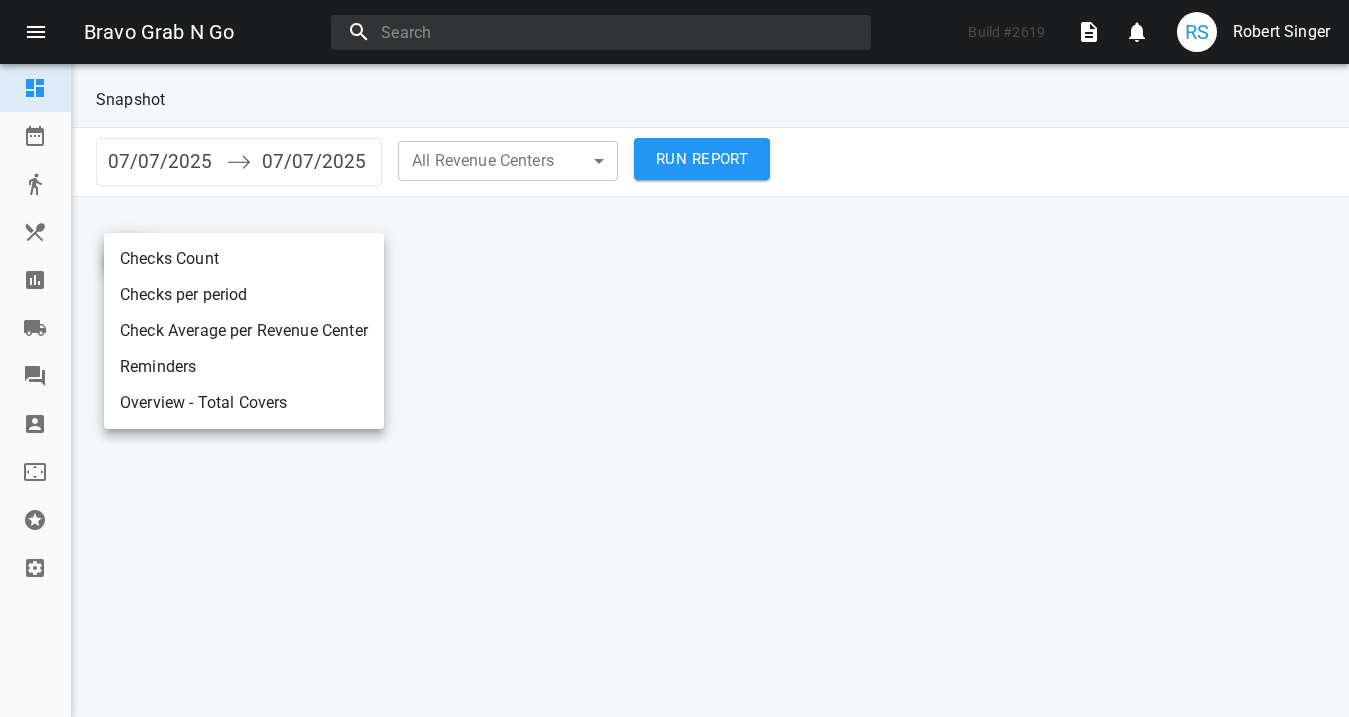 click on "Checks Count" at bounding box center (244, 259) 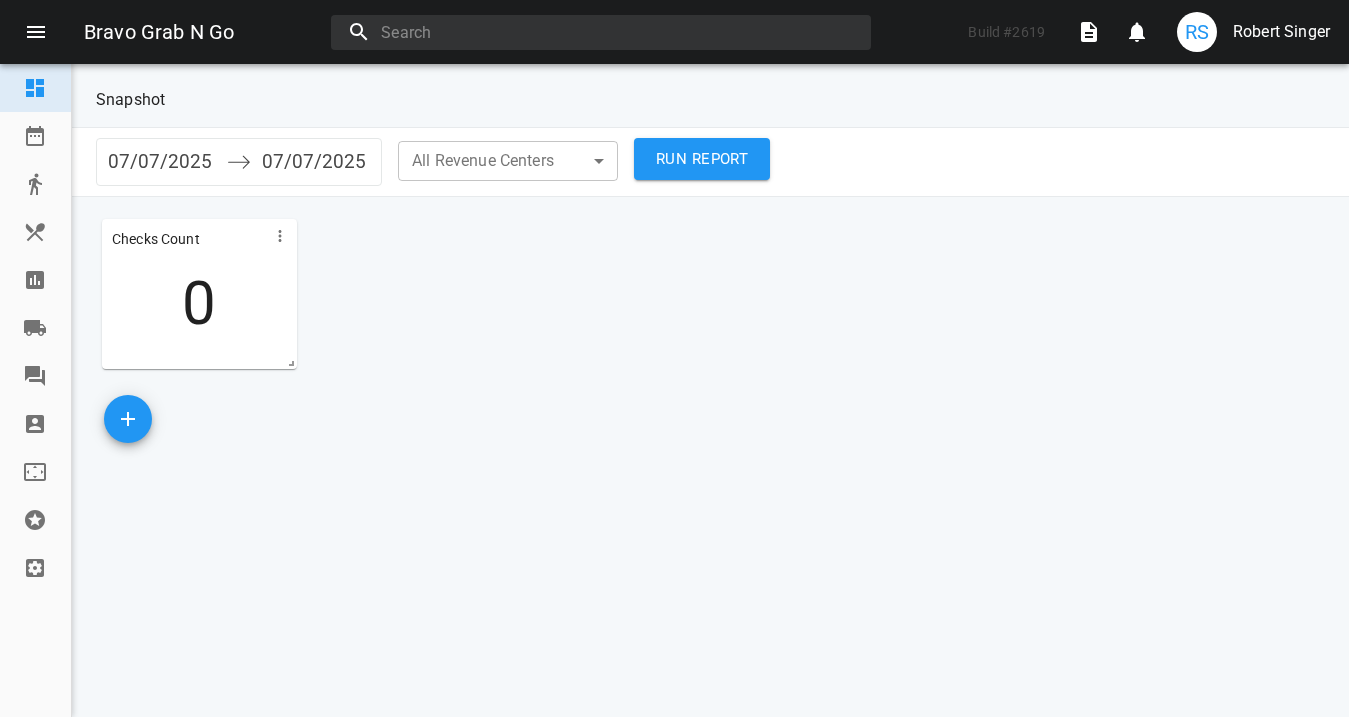 click on "0" at bounding box center [199, 304] 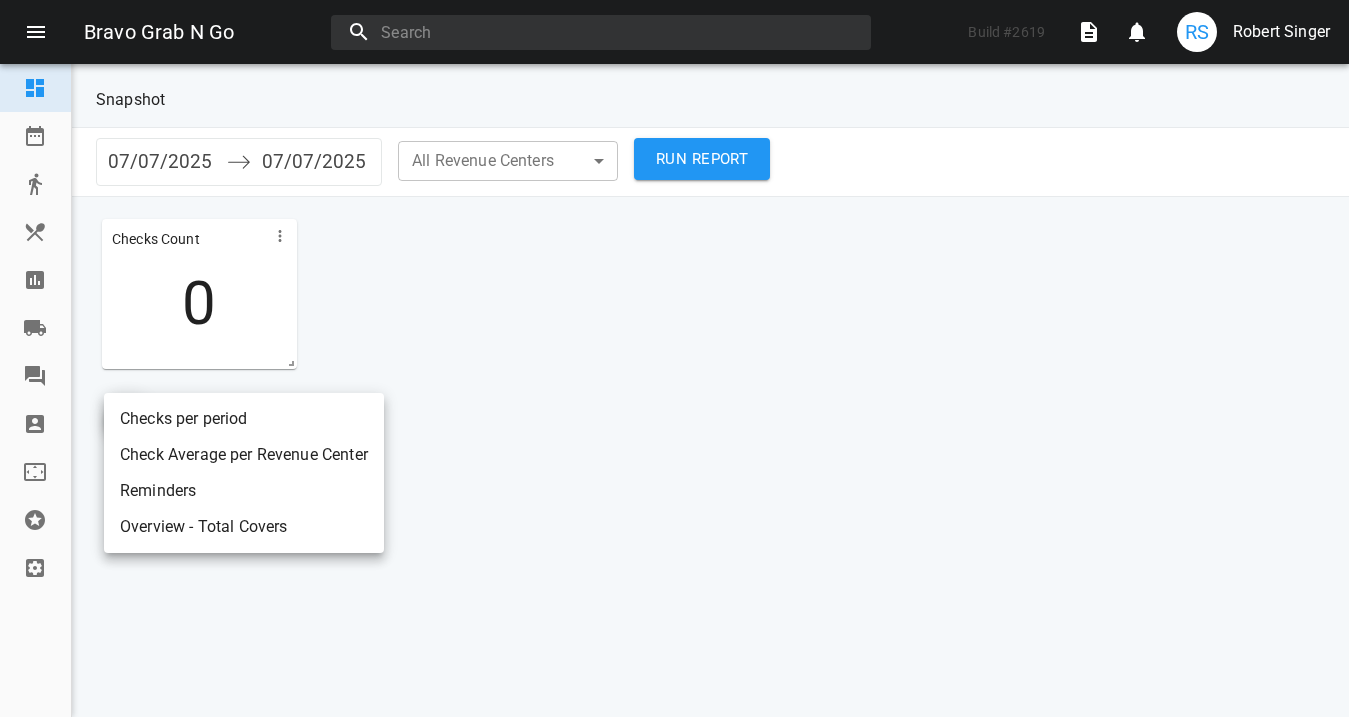 click on "Checks per period" at bounding box center (244, 419) 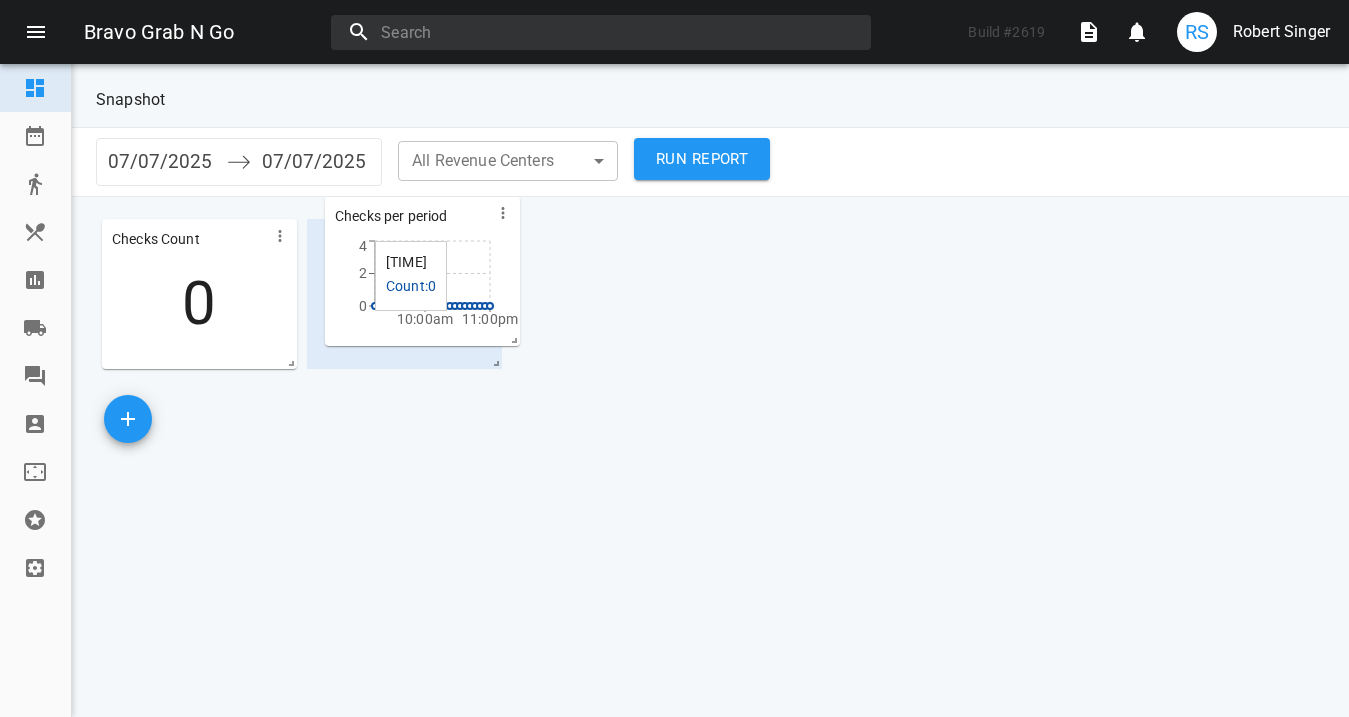 drag, startPoint x: 183, startPoint y: 448, endPoint x: 392, endPoint y: 277, distance: 270.04074 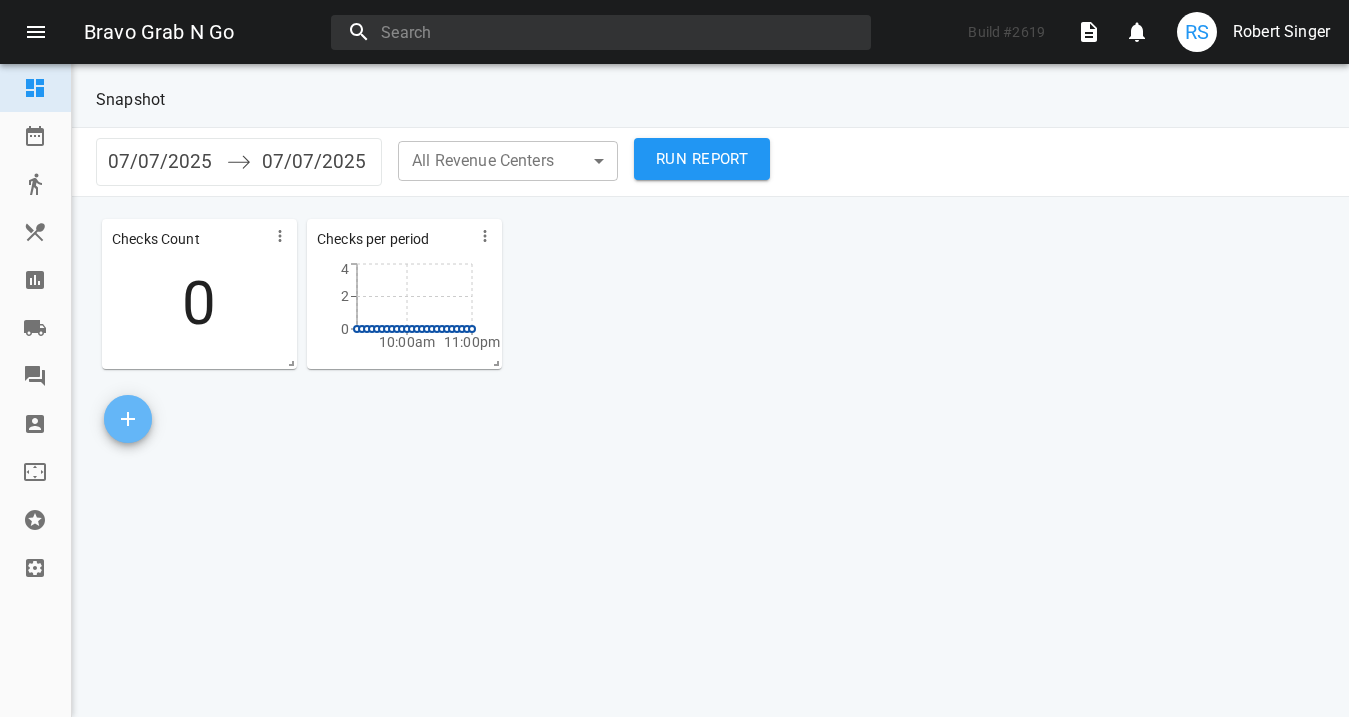 click at bounding box center (128, 419) 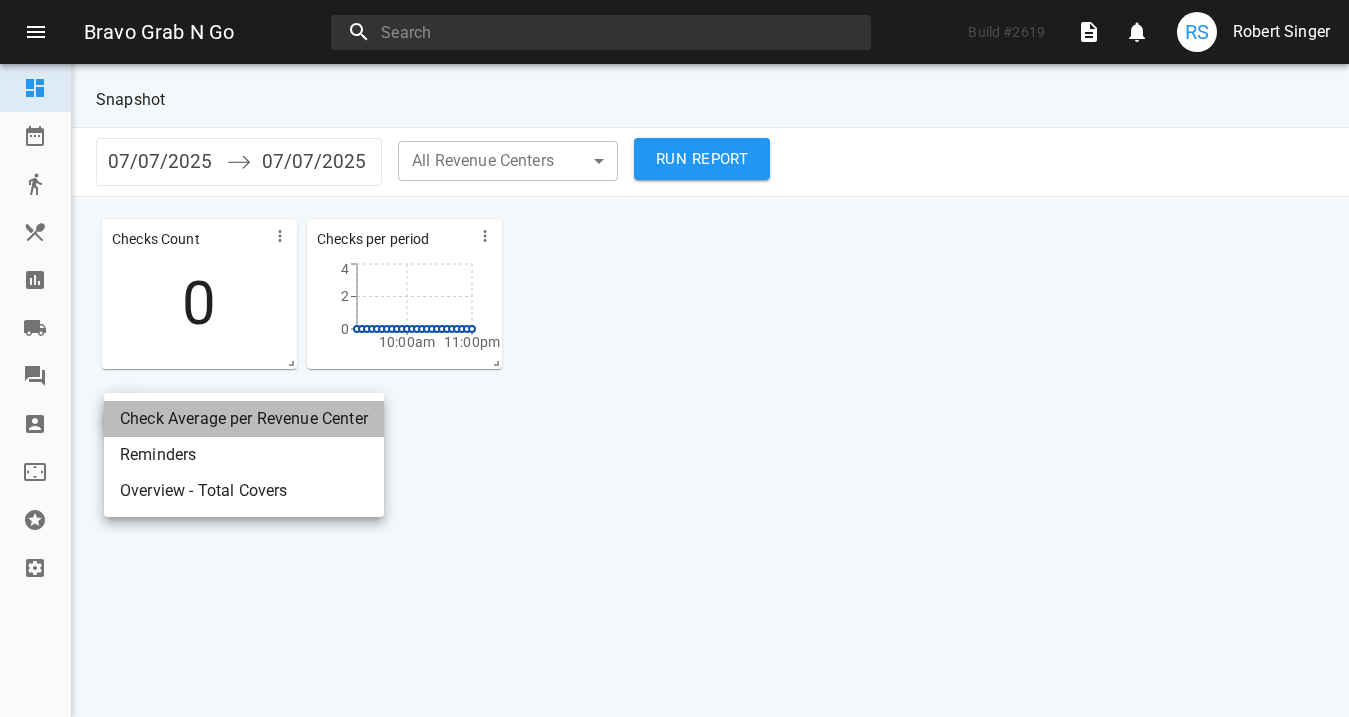 click on "Check Average per Revenue Center" at bounding box center (244, 419) 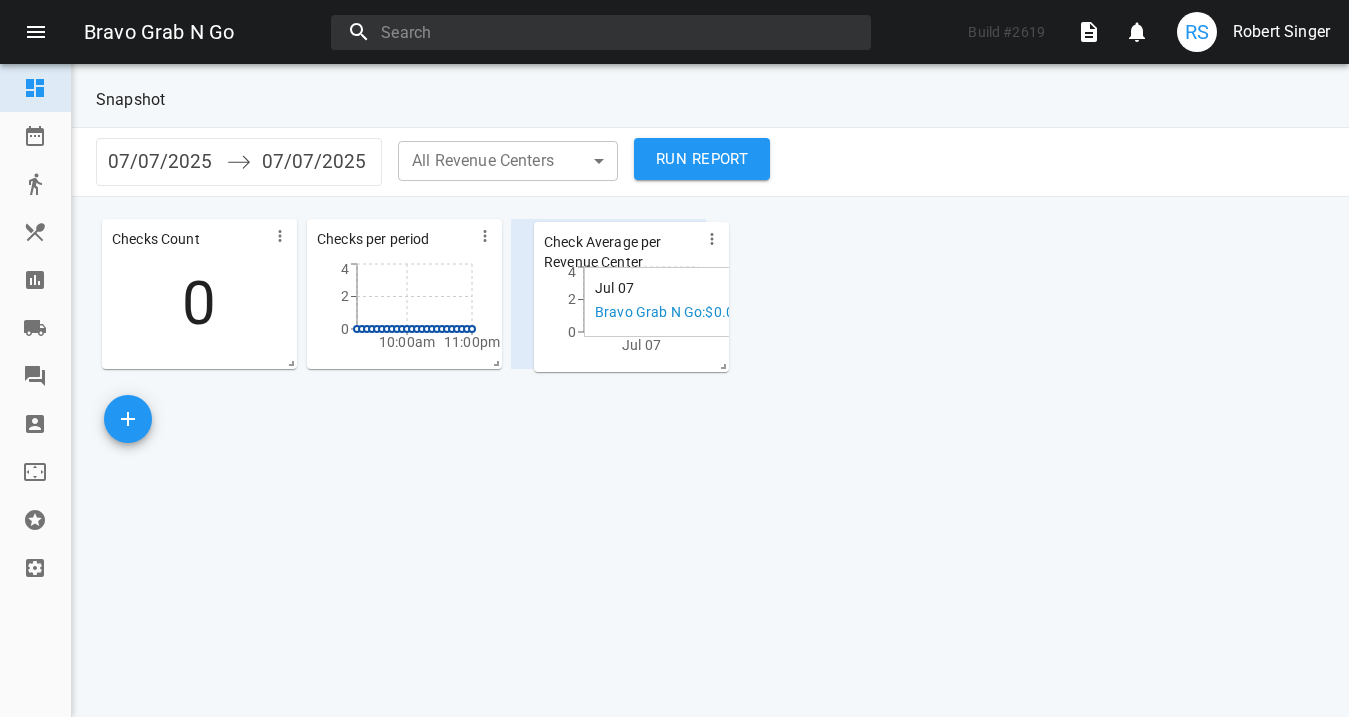 drag, startPoint x: 169, startPoint y: 433, endPoint x: 587, endPoint y: 254, distance: 454.7142 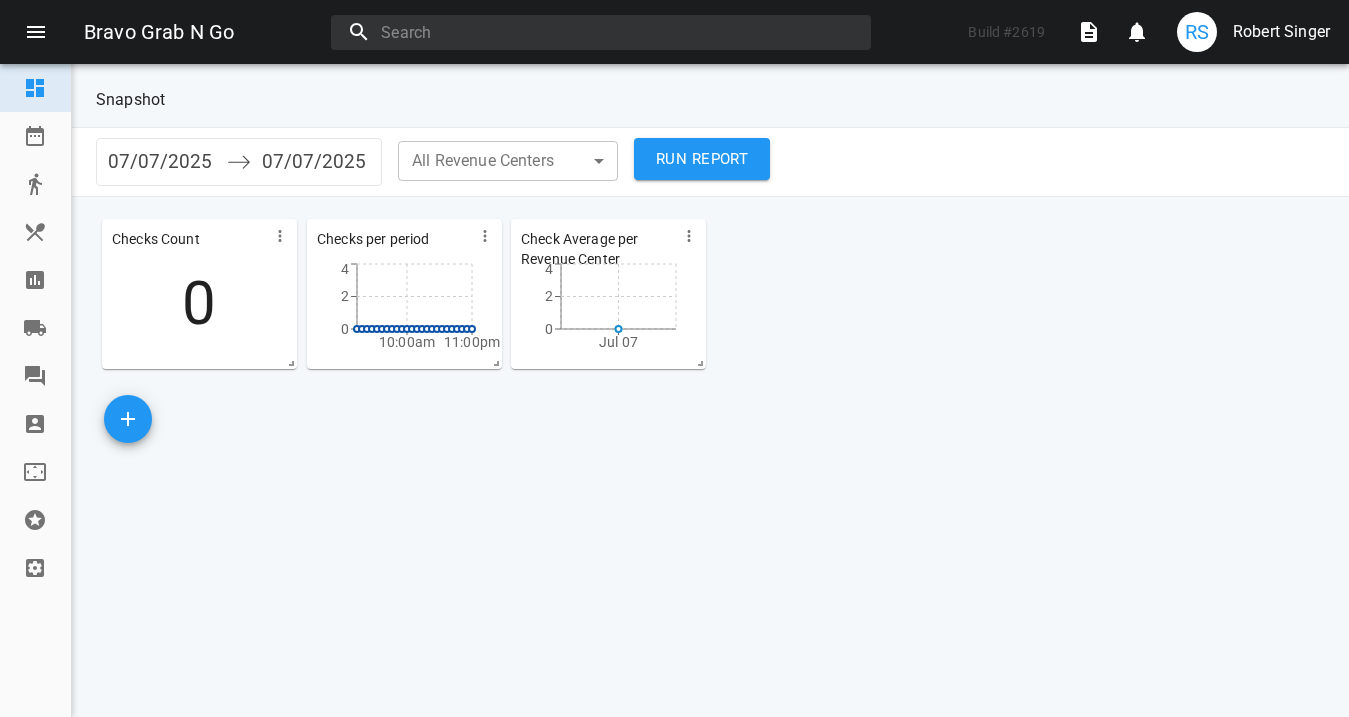 click at bounding box center [128, 419] 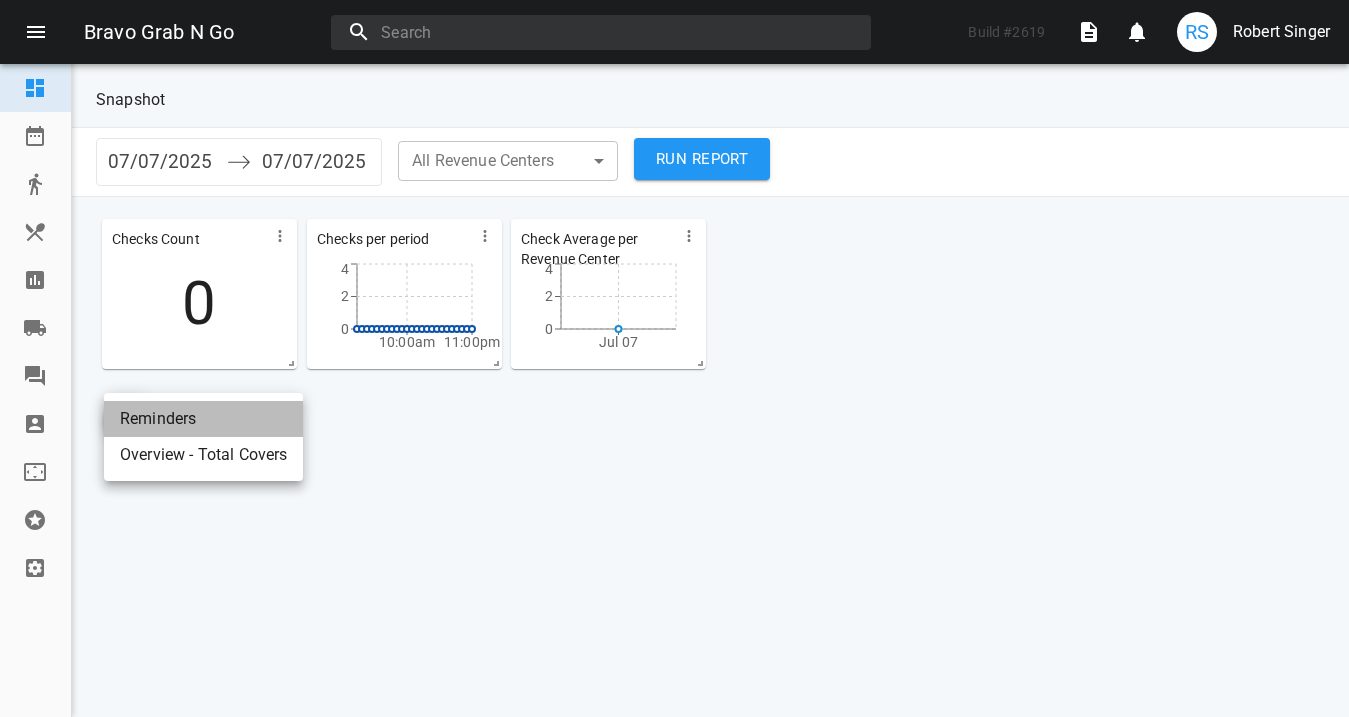 click on "Reminders" at bounding box center (203, 419) 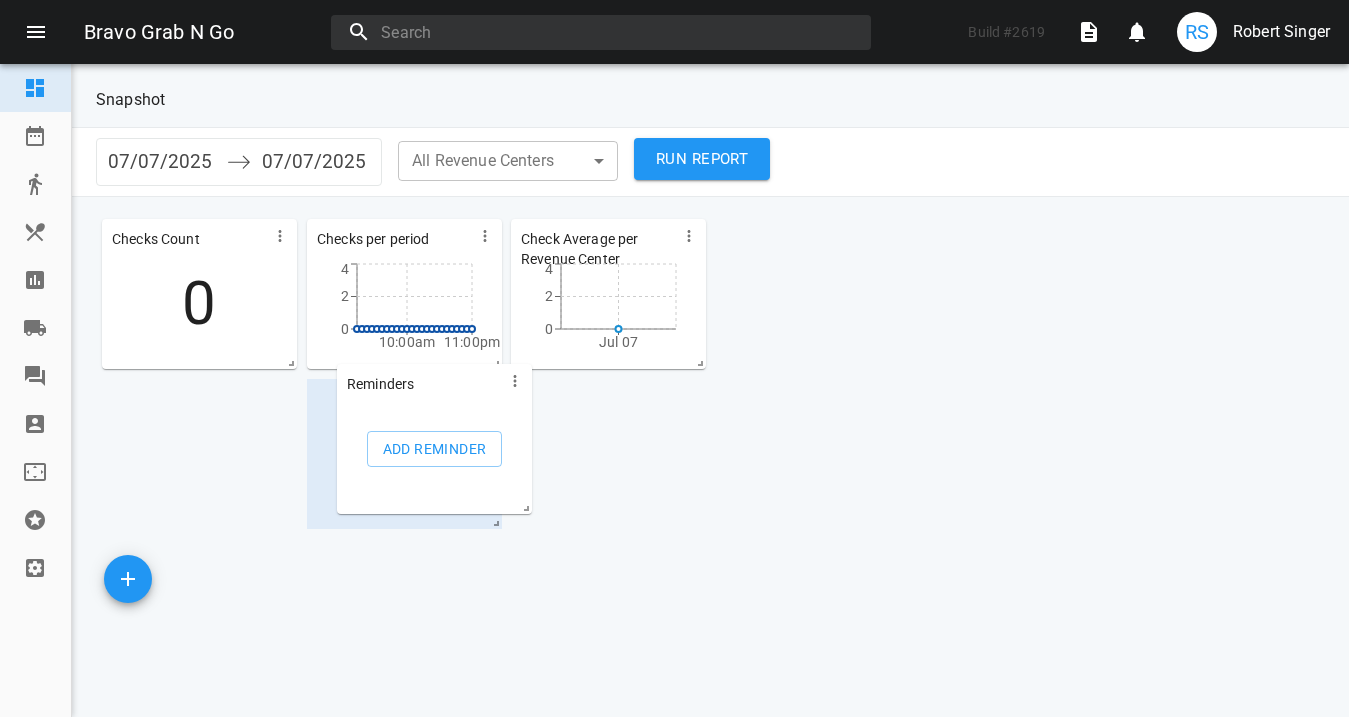 drag, startPoint x: 172, startPoint y: 435, endPoint x: 409, endPoint y: 416, distance: 237.76038 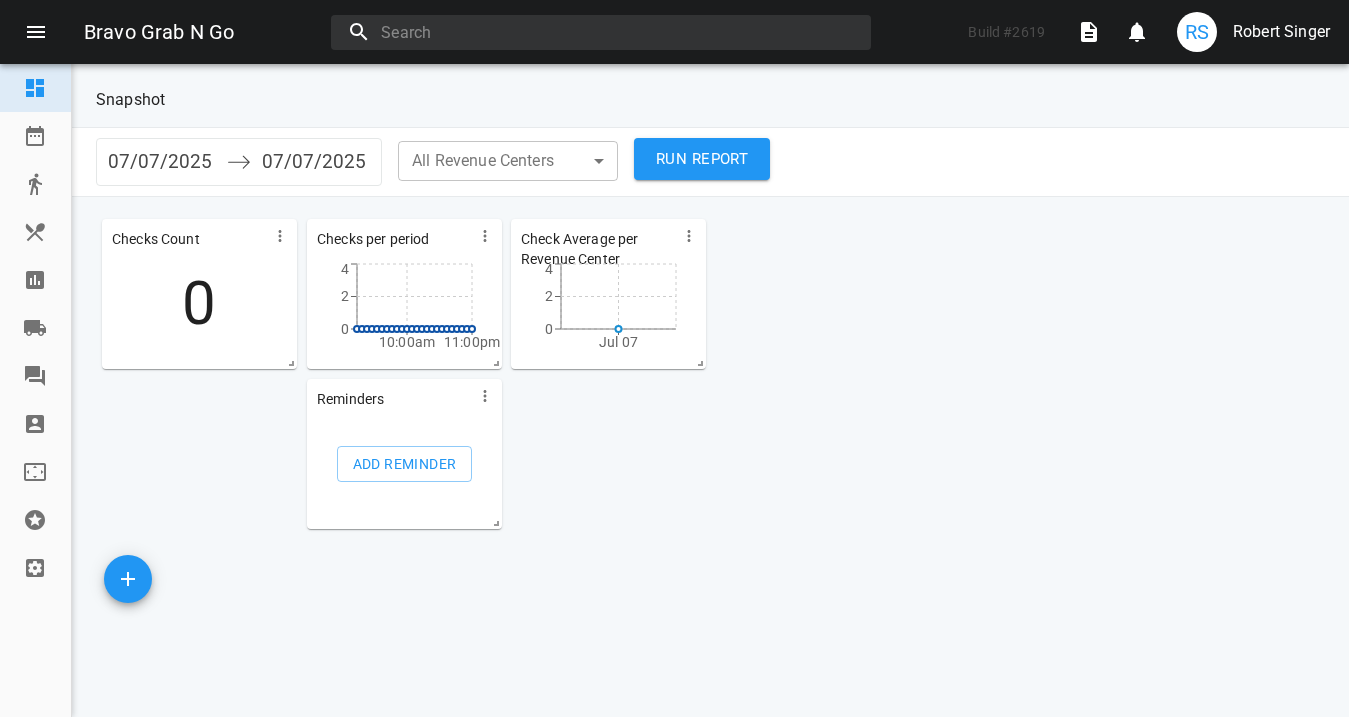 click at bounding box center [128, 579] 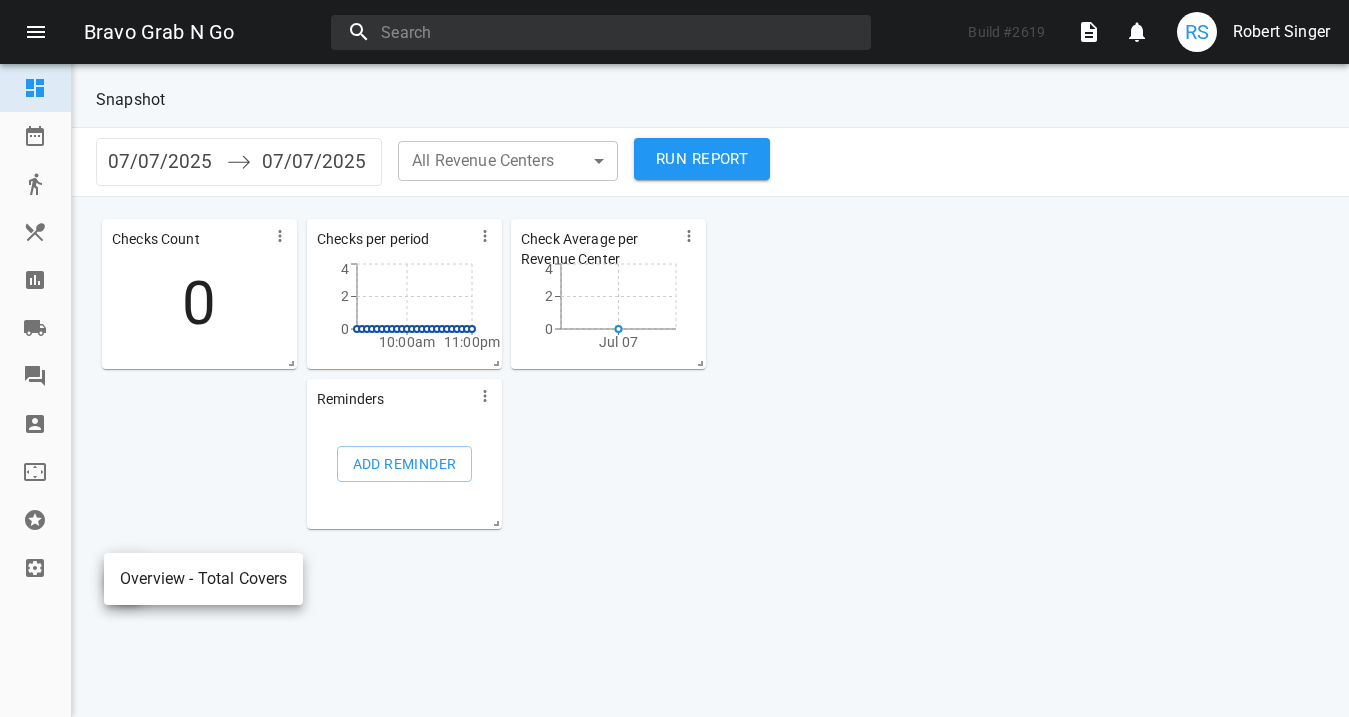 click on "Overview - Total Covers" at bounding box center (203, 579) 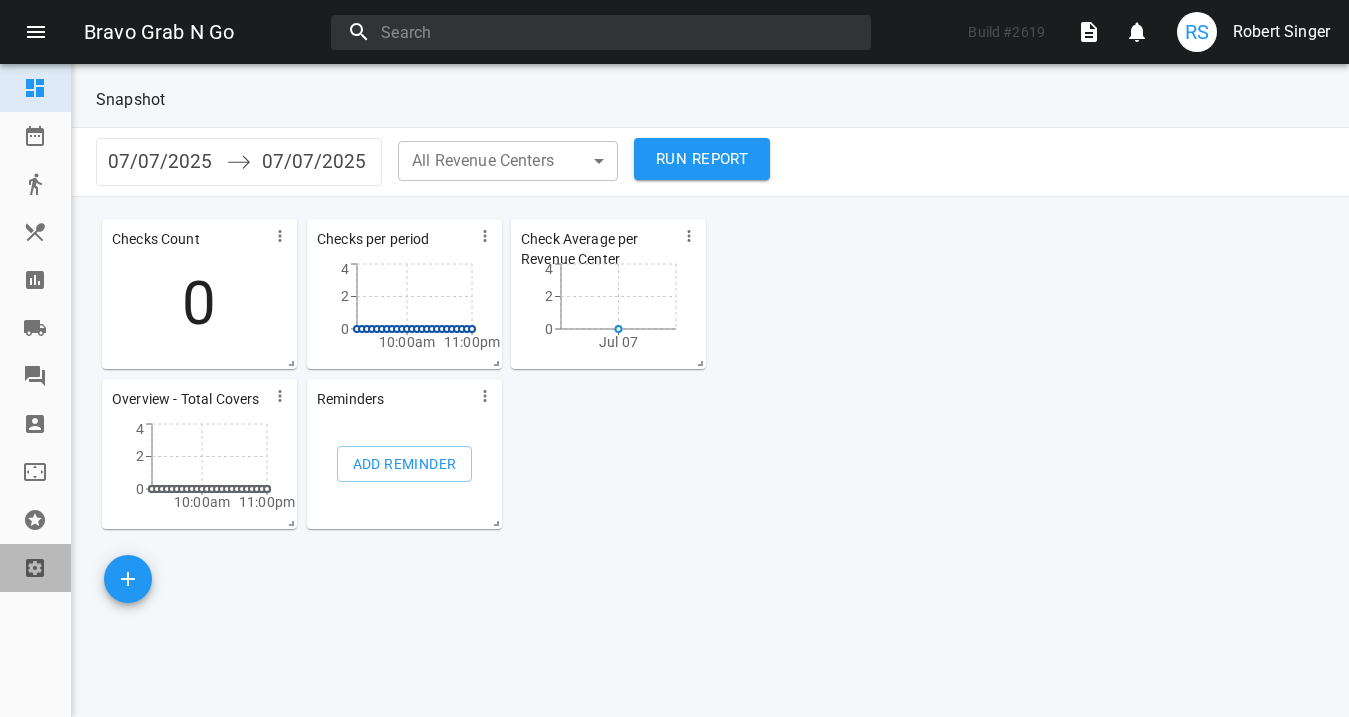 click on "Settings" at bounding box center (35, 568) 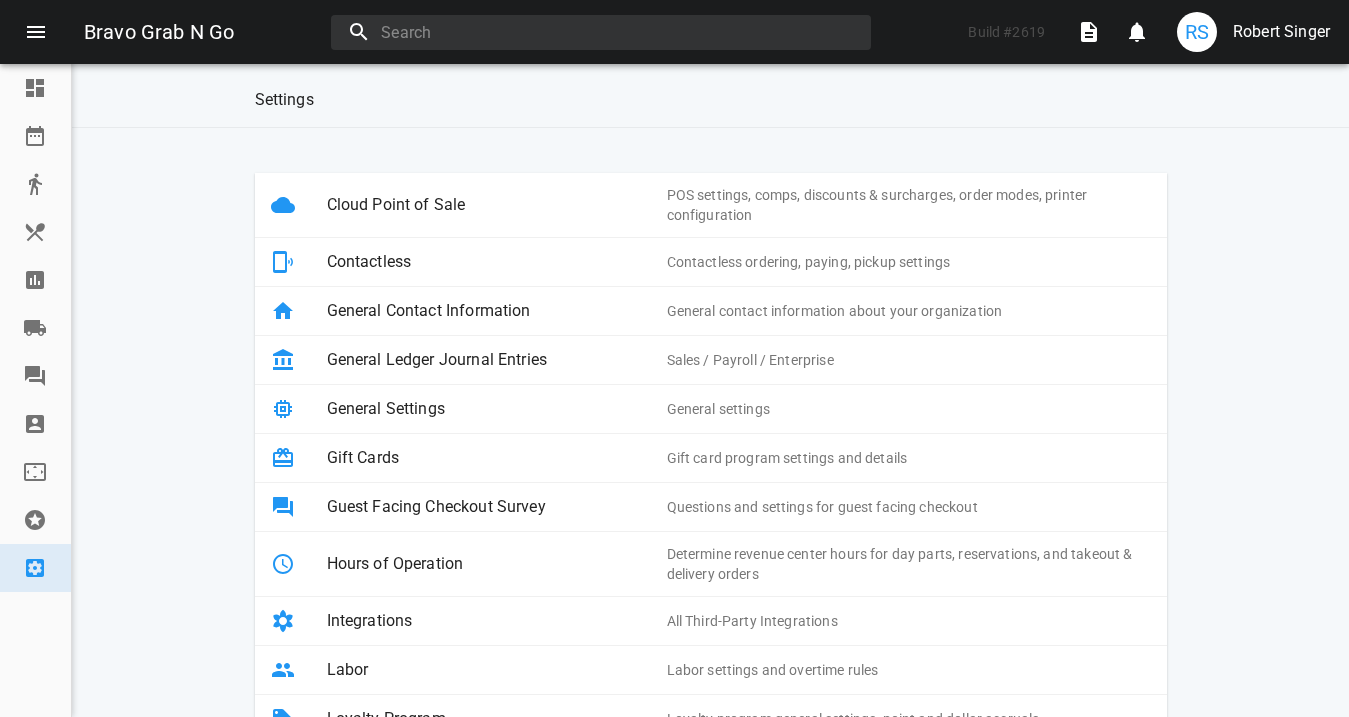 click on "General Contact Information" at bounding box center [497, 311] 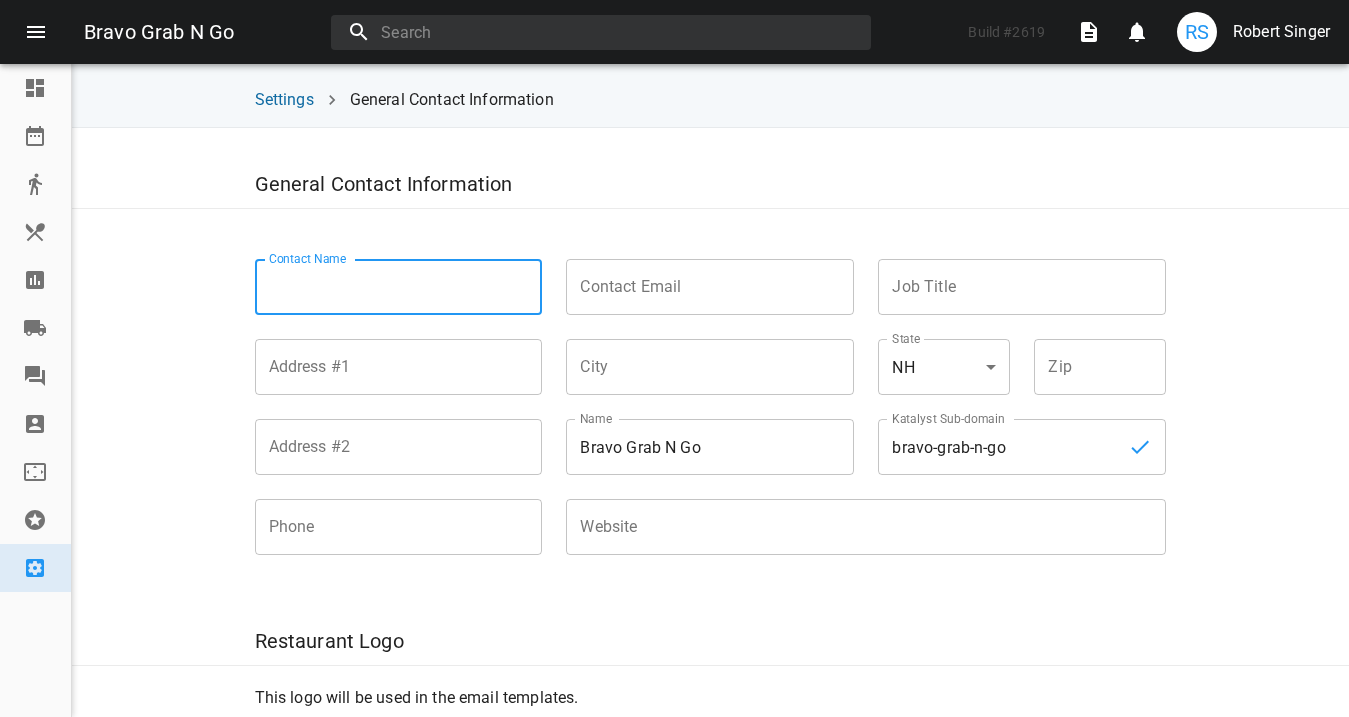 click at bounding box center (399, 287) 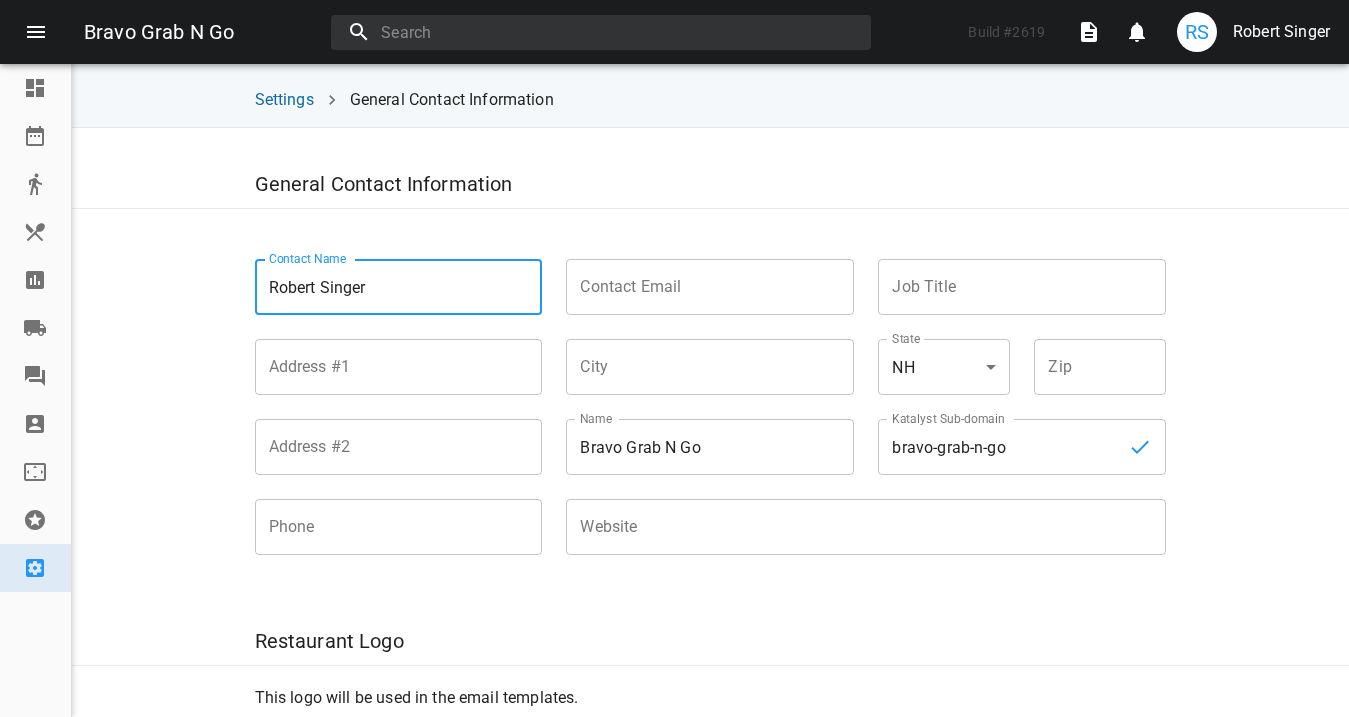type on "Robert Singer" 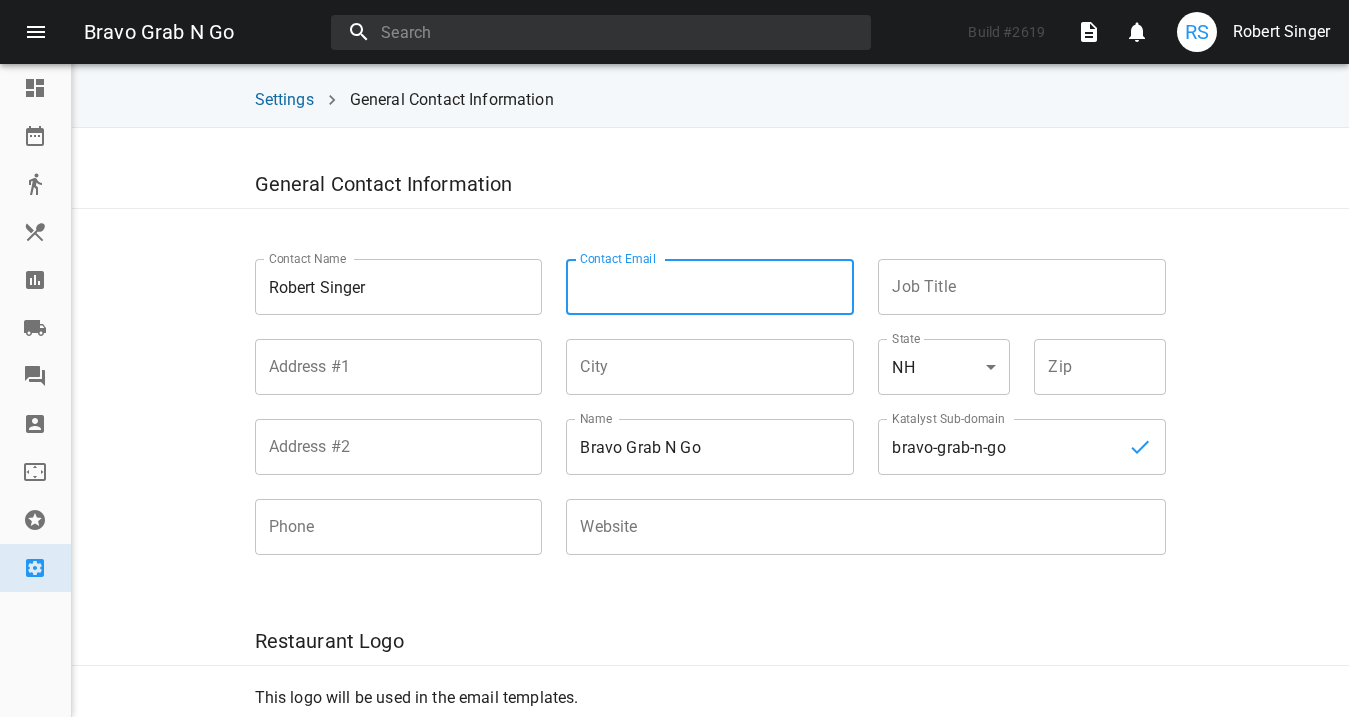 click at bounding box center [399, 287] 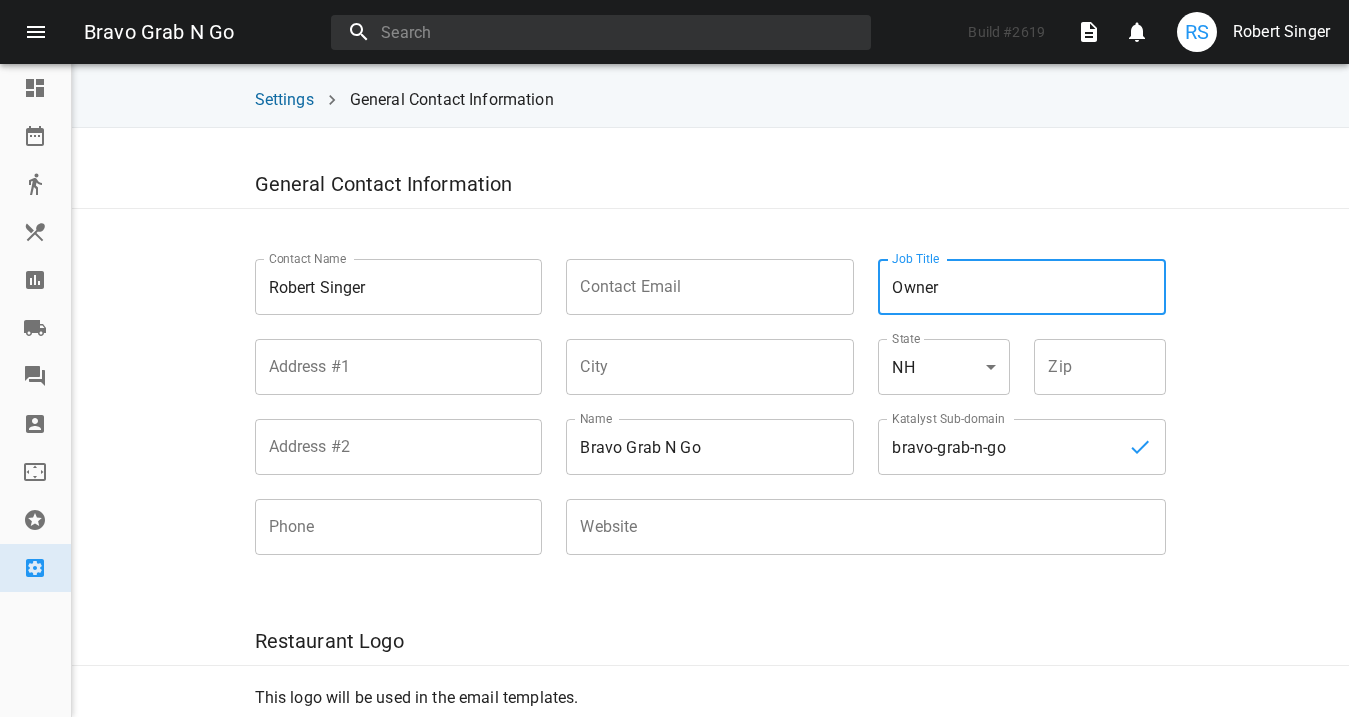 type on "Owner" 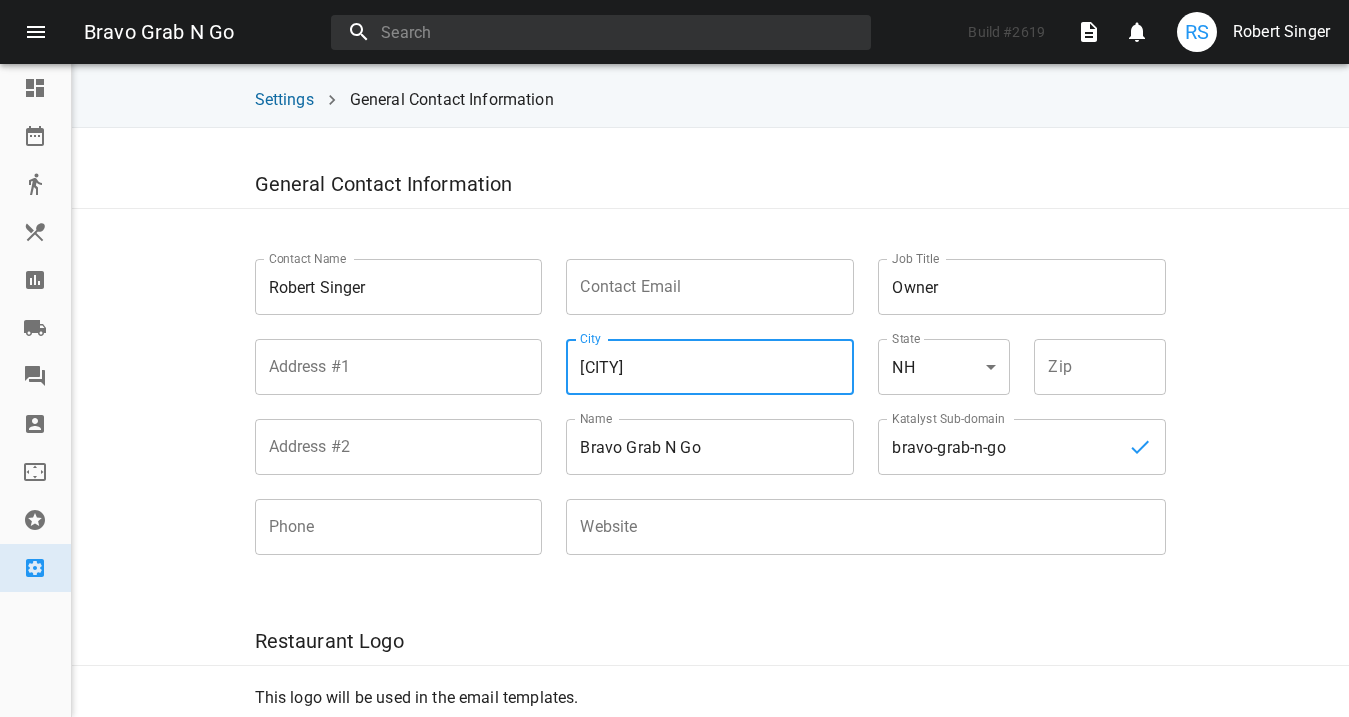 type on "Manchester" 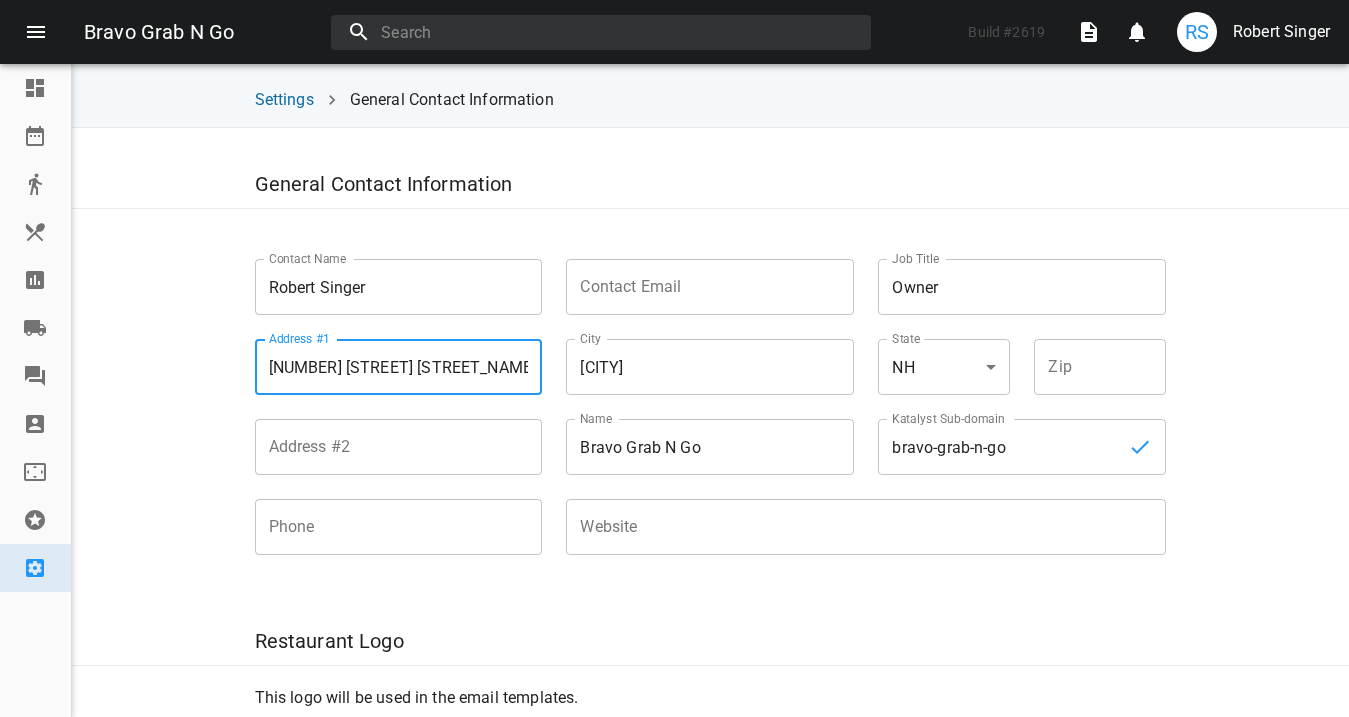 type on "73 Hanover Street" 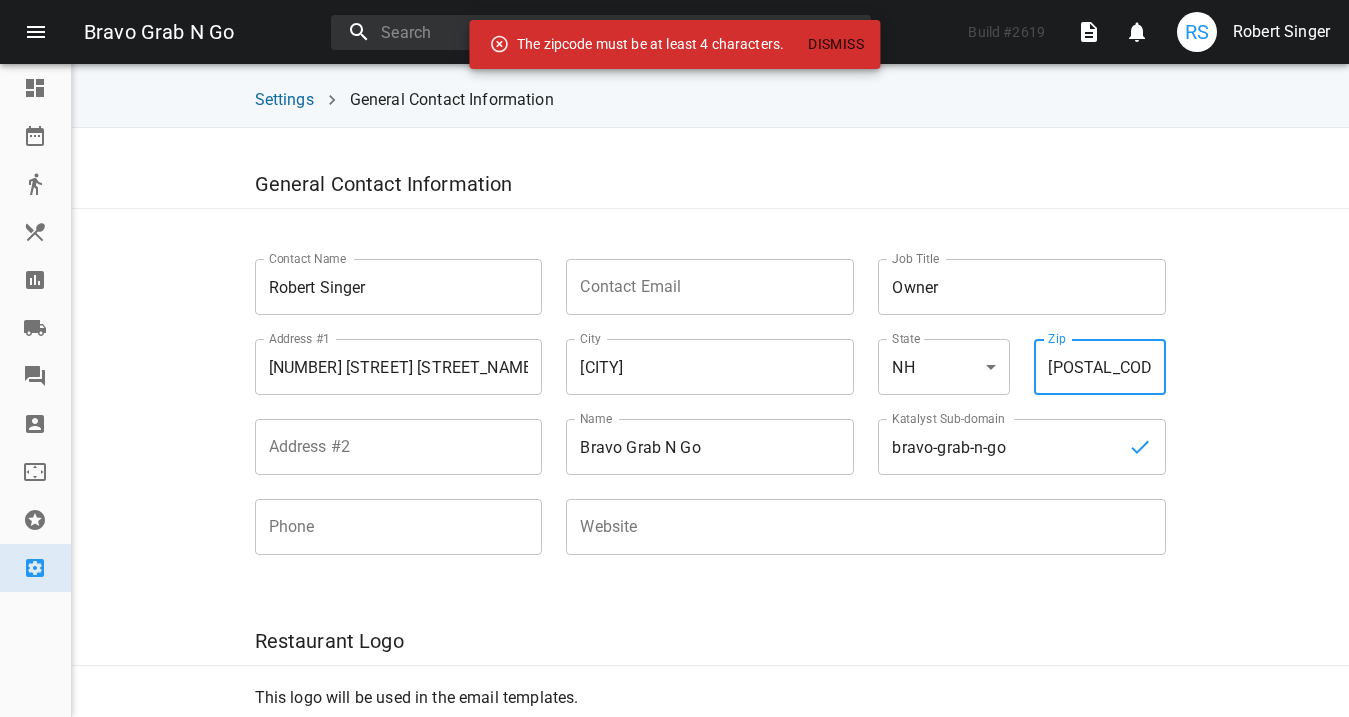 type on "03101" 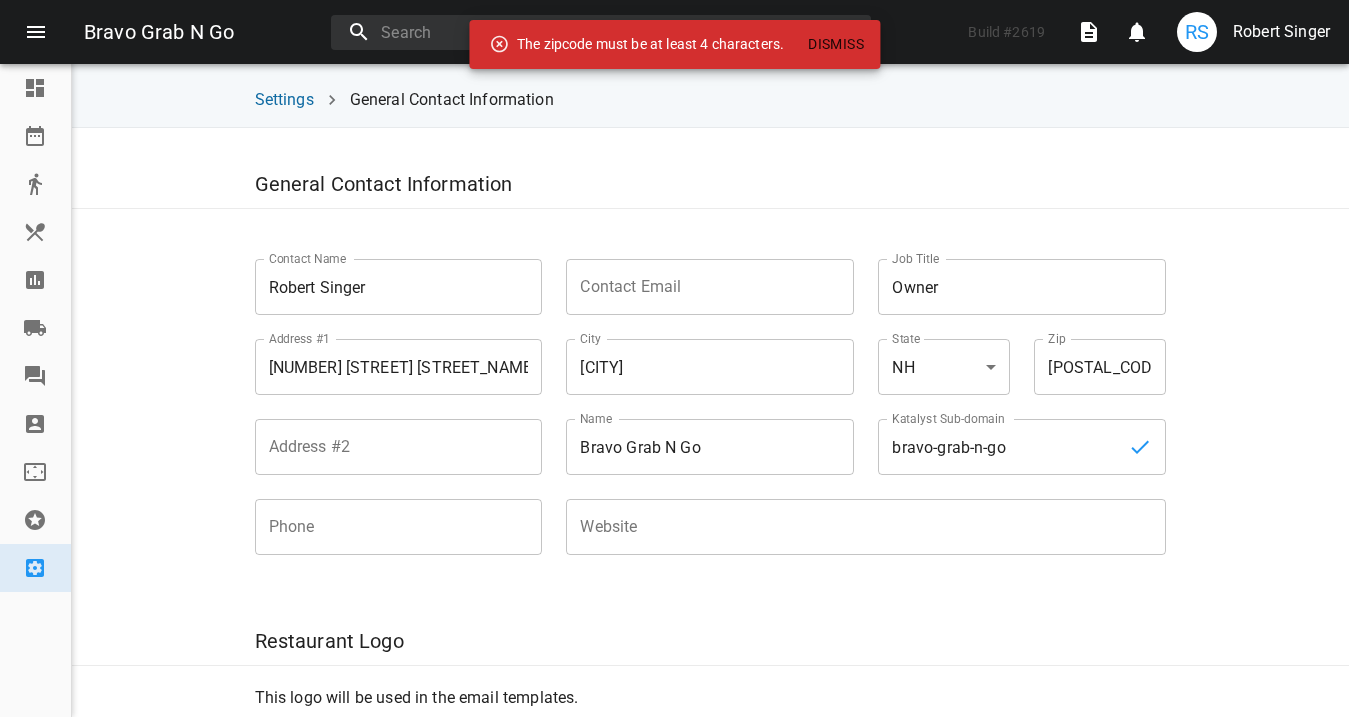 click on "General Contact Information" at bounding box center (711, 184) 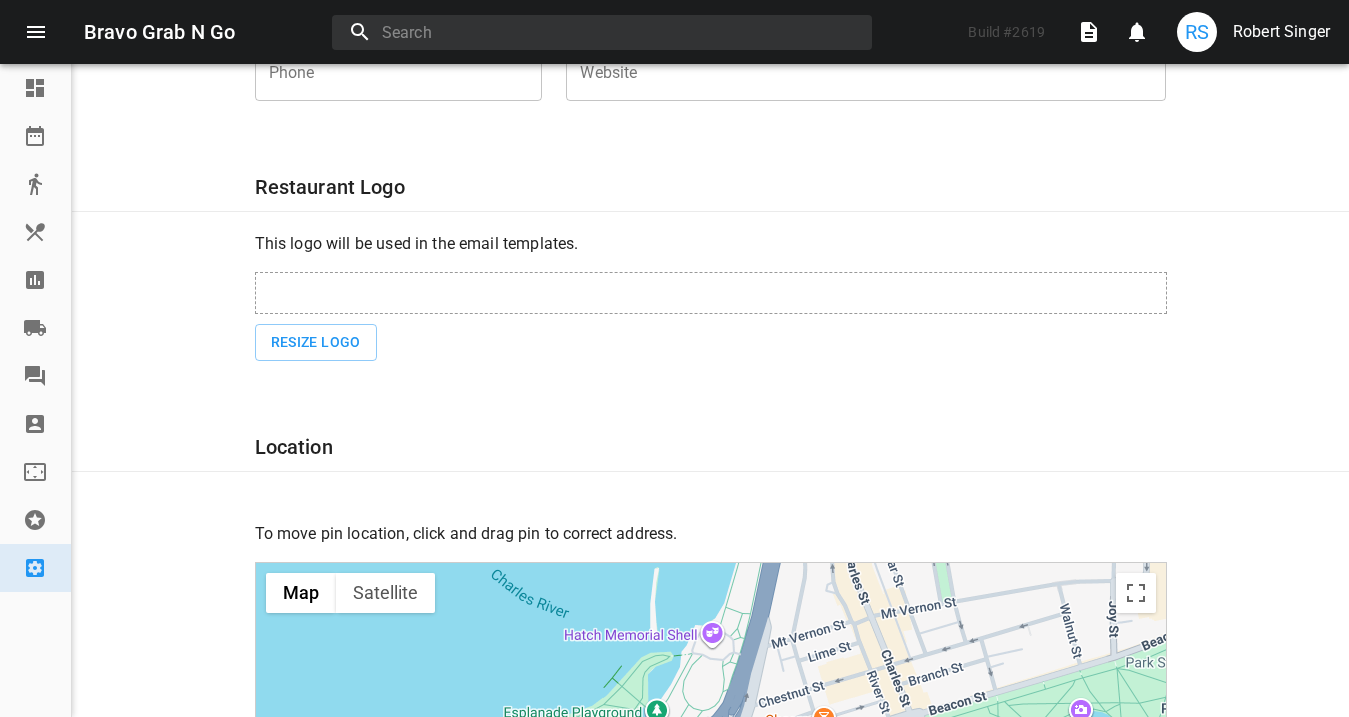 scroll, scrollTop: 0, scrollLeft: 0, axis: both 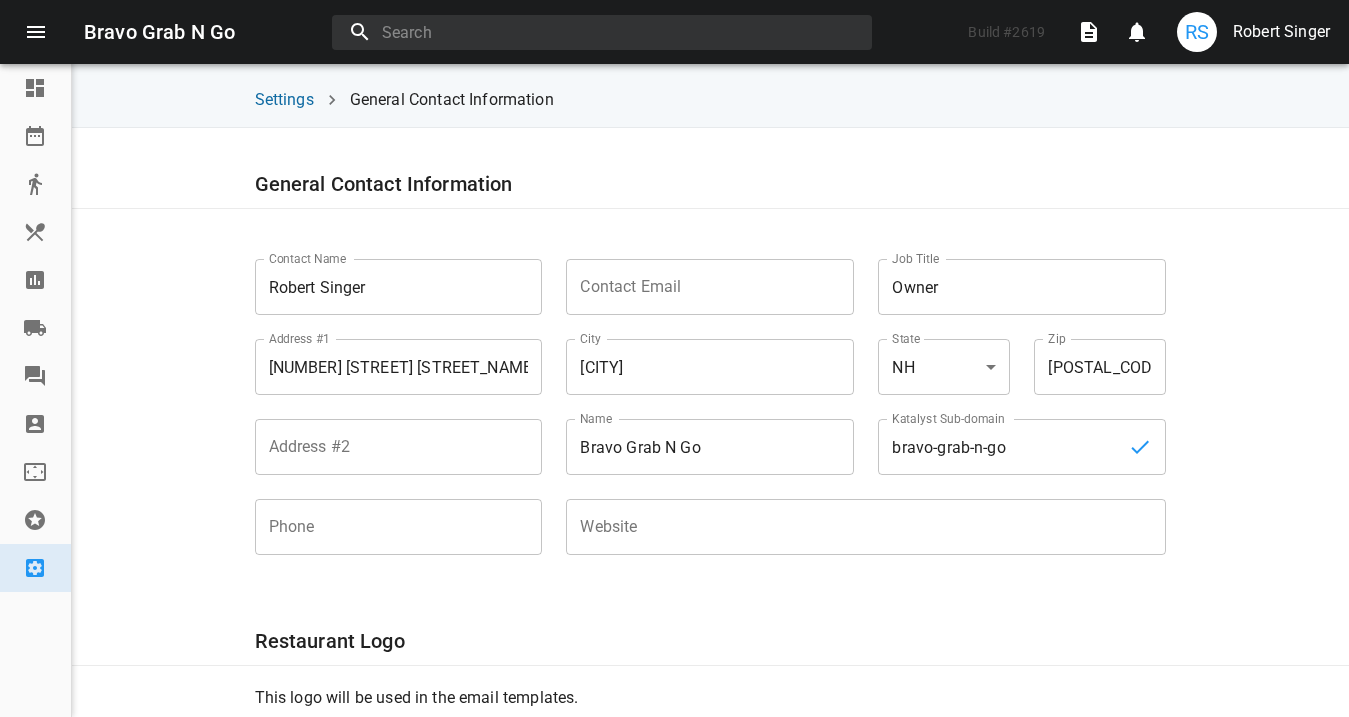 click at bounding box center [35, 424] 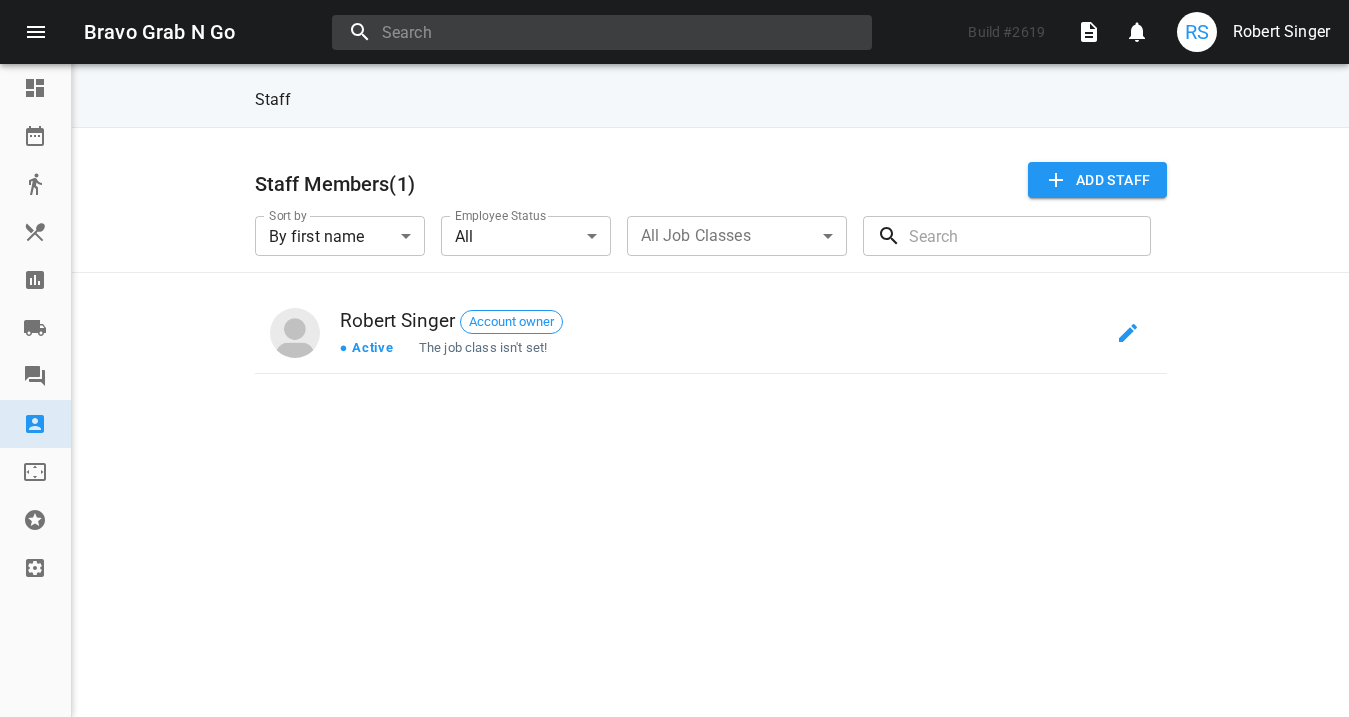 click at bounding box center [602, 32] 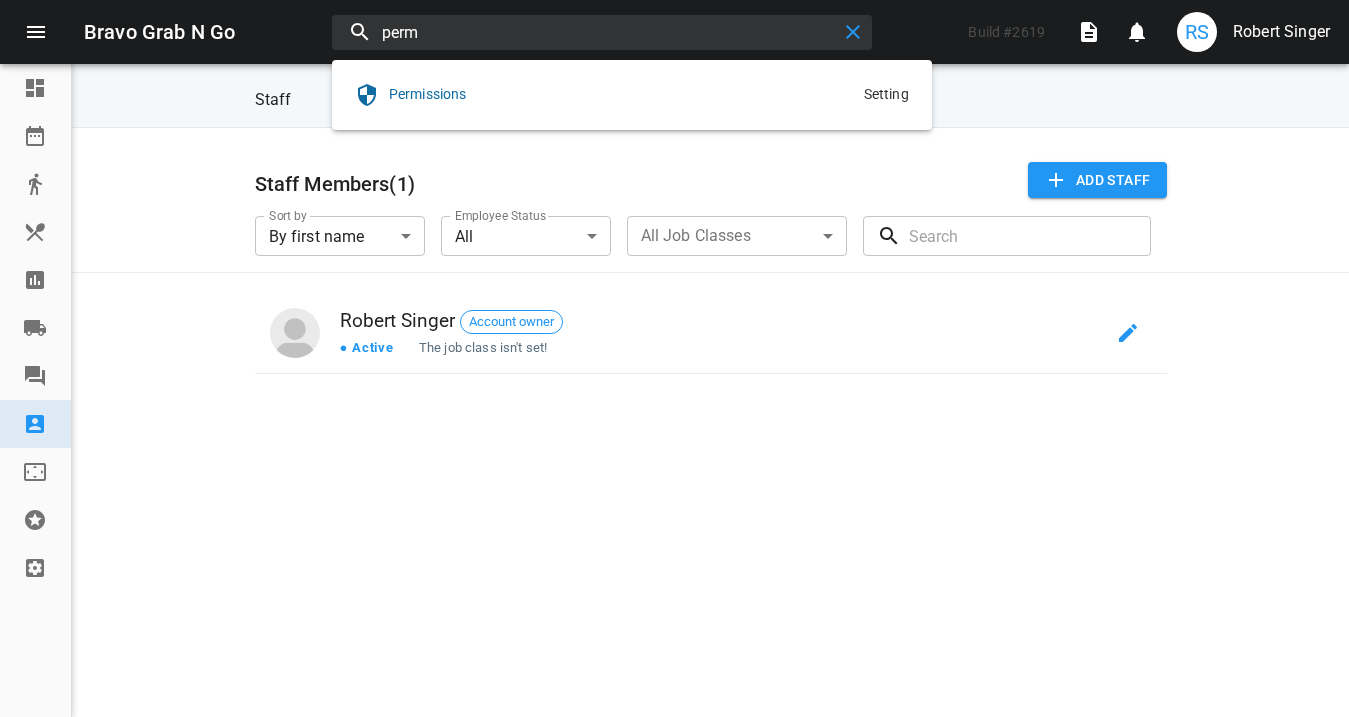 type on "perm" 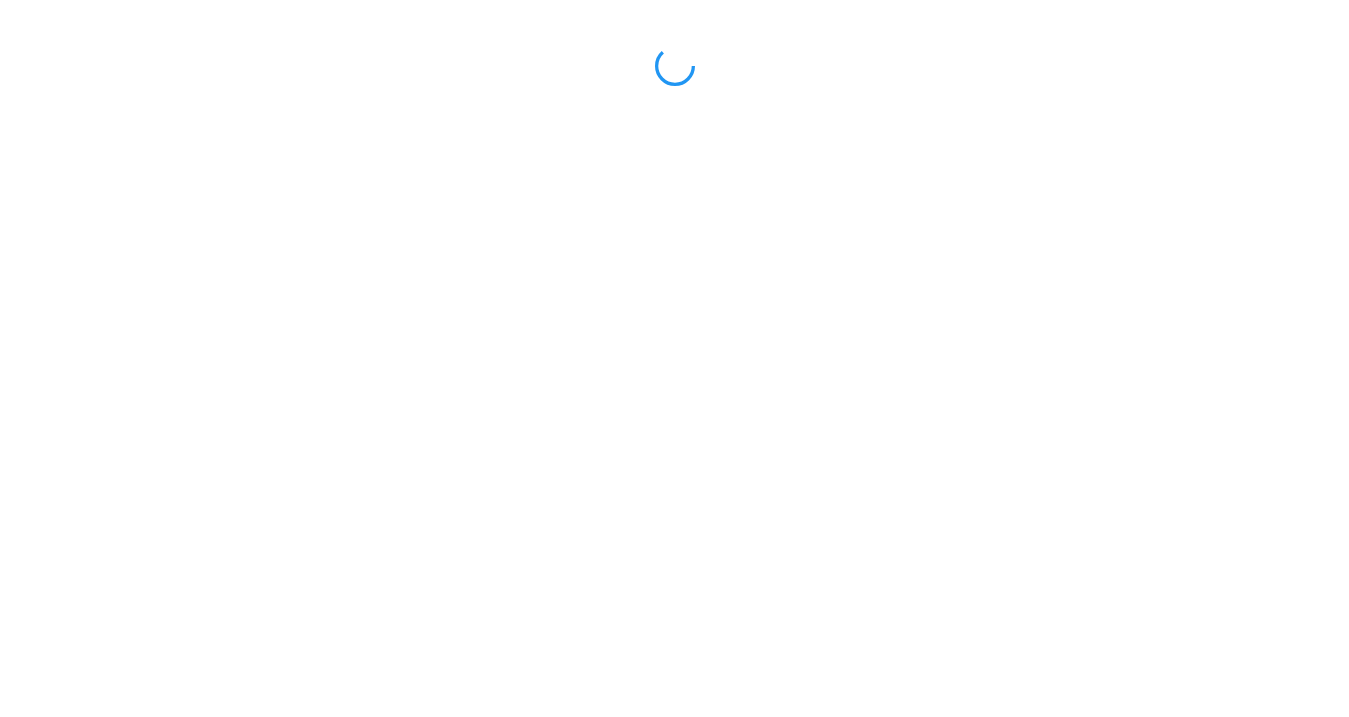 scroll, scrollTop: 0, scrollLeft: 0, axis: both 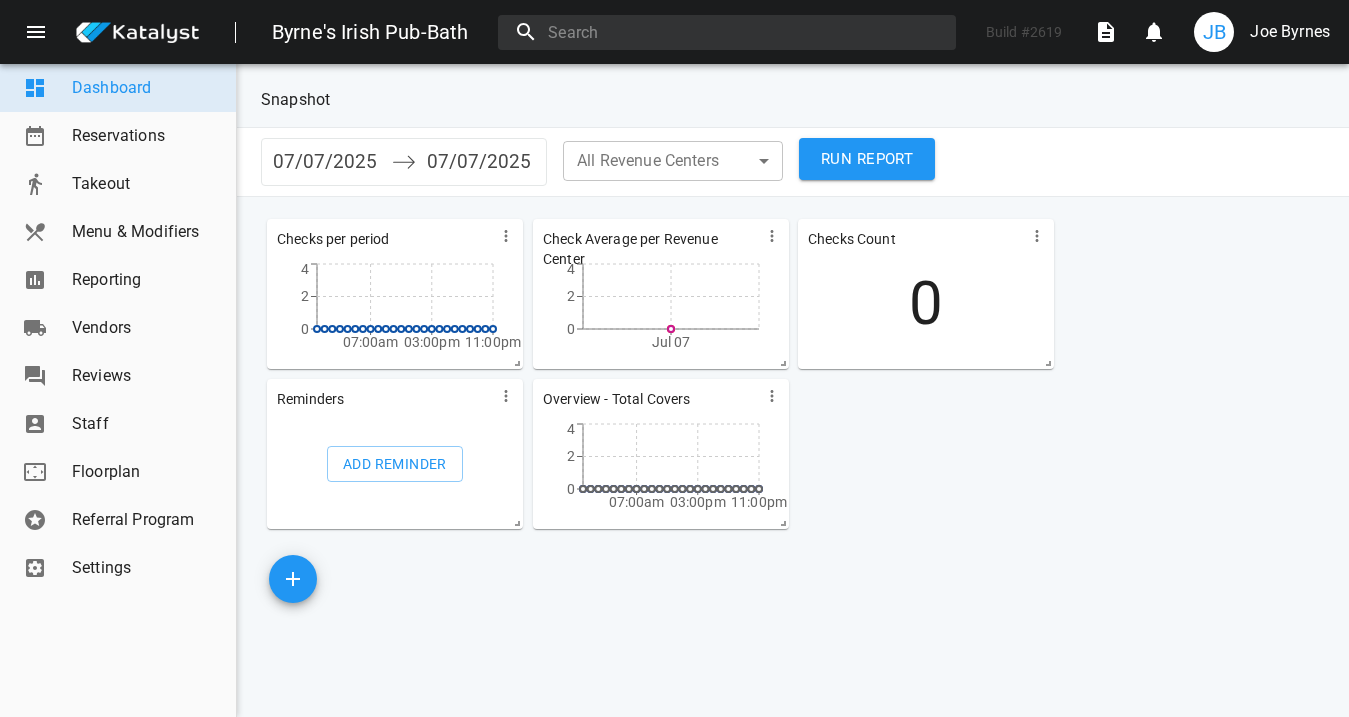 click on "Staff" at bounding box center (146, 424) 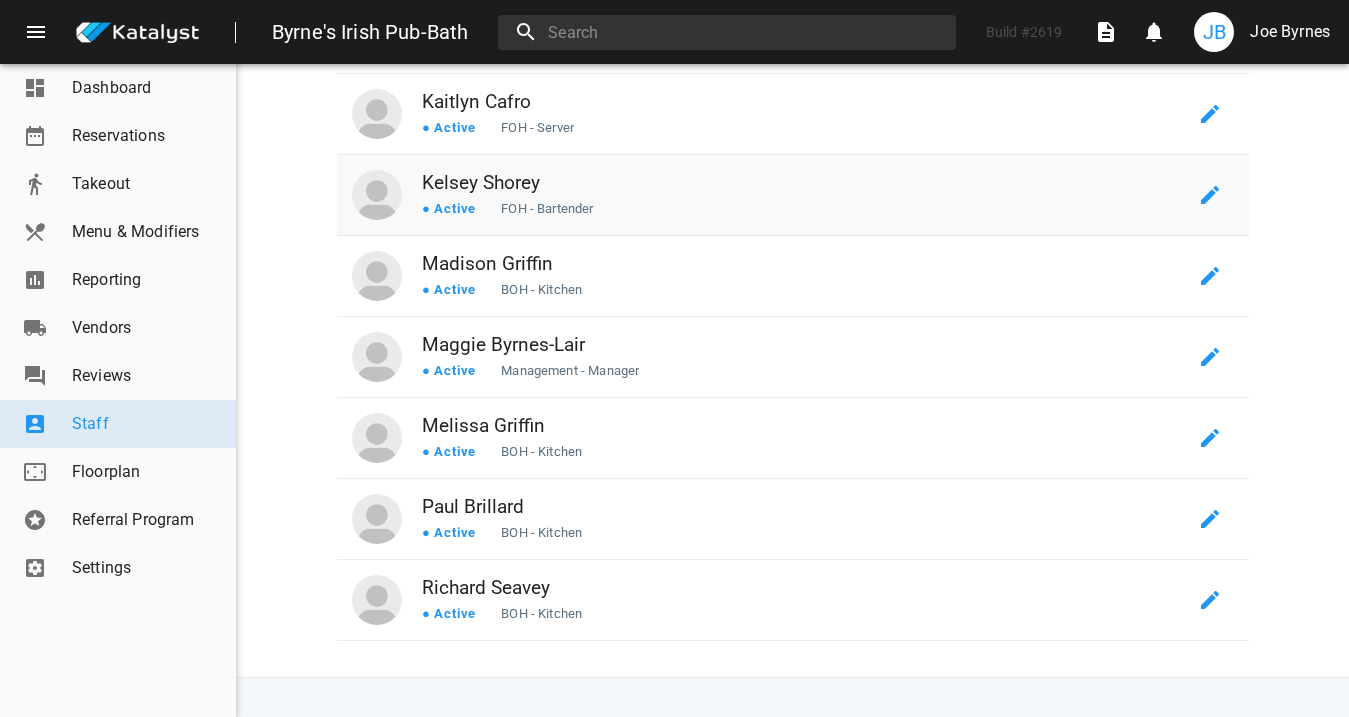 scroll, scrollTop: 1030, scrollLeft: 0, axis: vertical 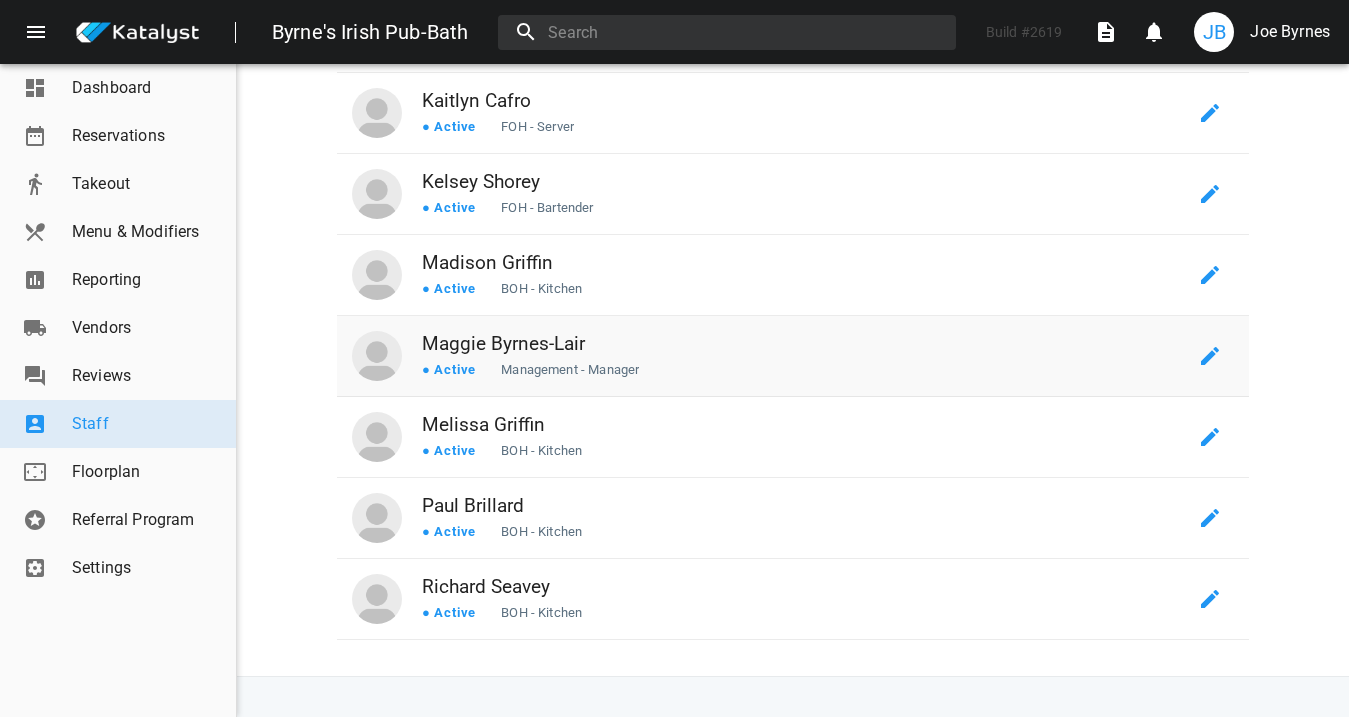 click on "Maggie Byrnes-Lair" at bounding box center [804, 343] 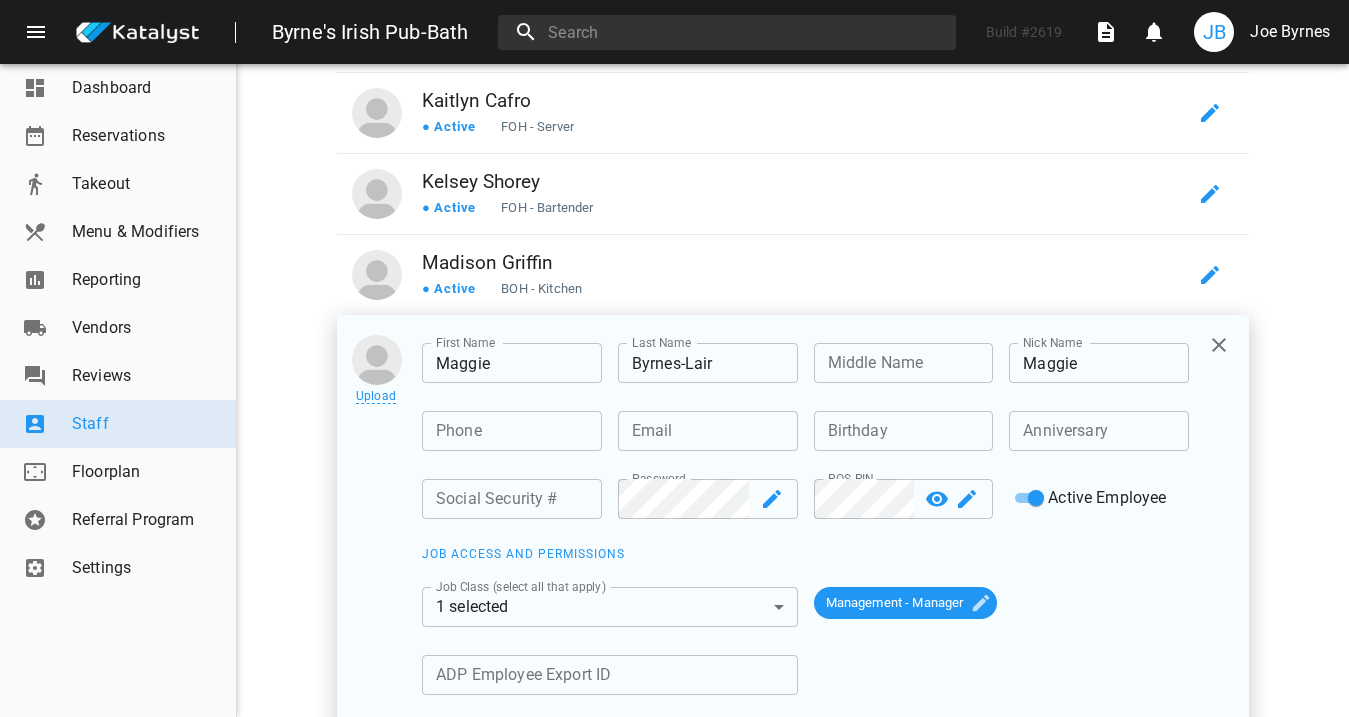 click at bounding box center (772, 499) 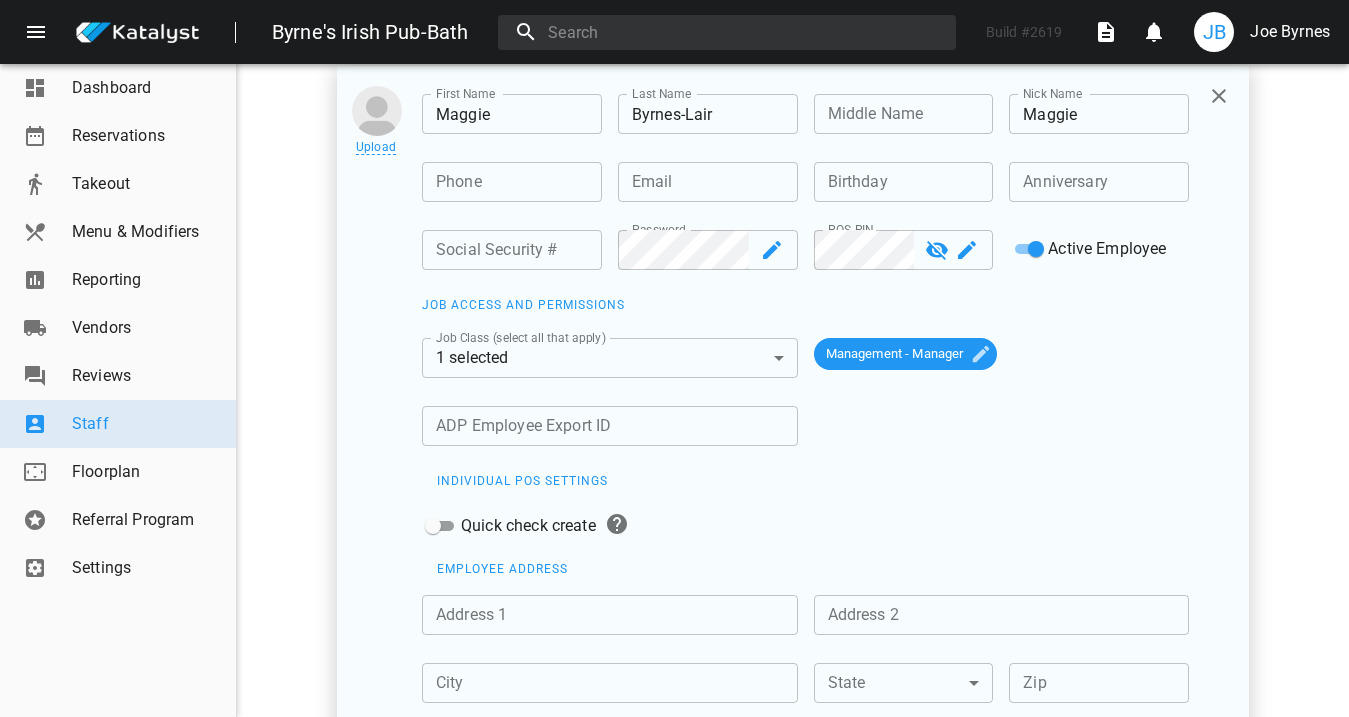 scroll, scrollTop: 1281, scrollLeft: 0, axis: vertical 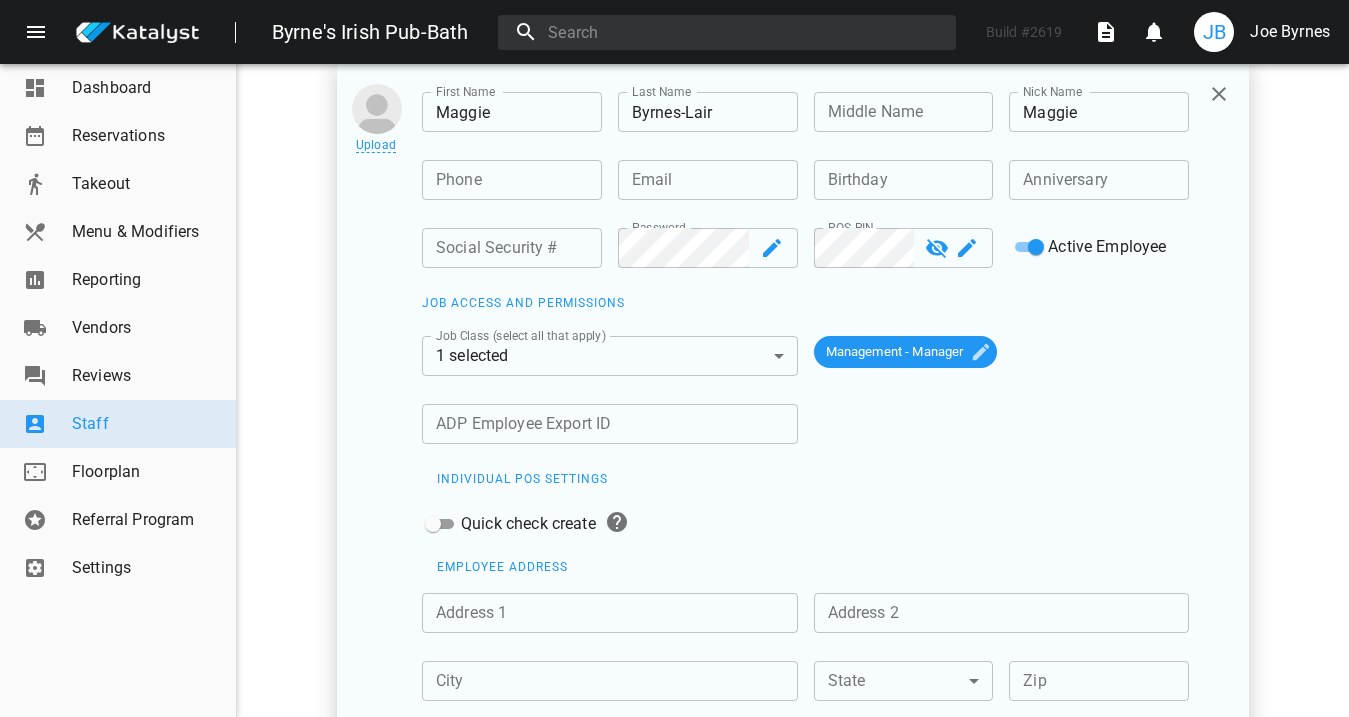 click on "Individual POS settings" at bounding box center [813, 480] 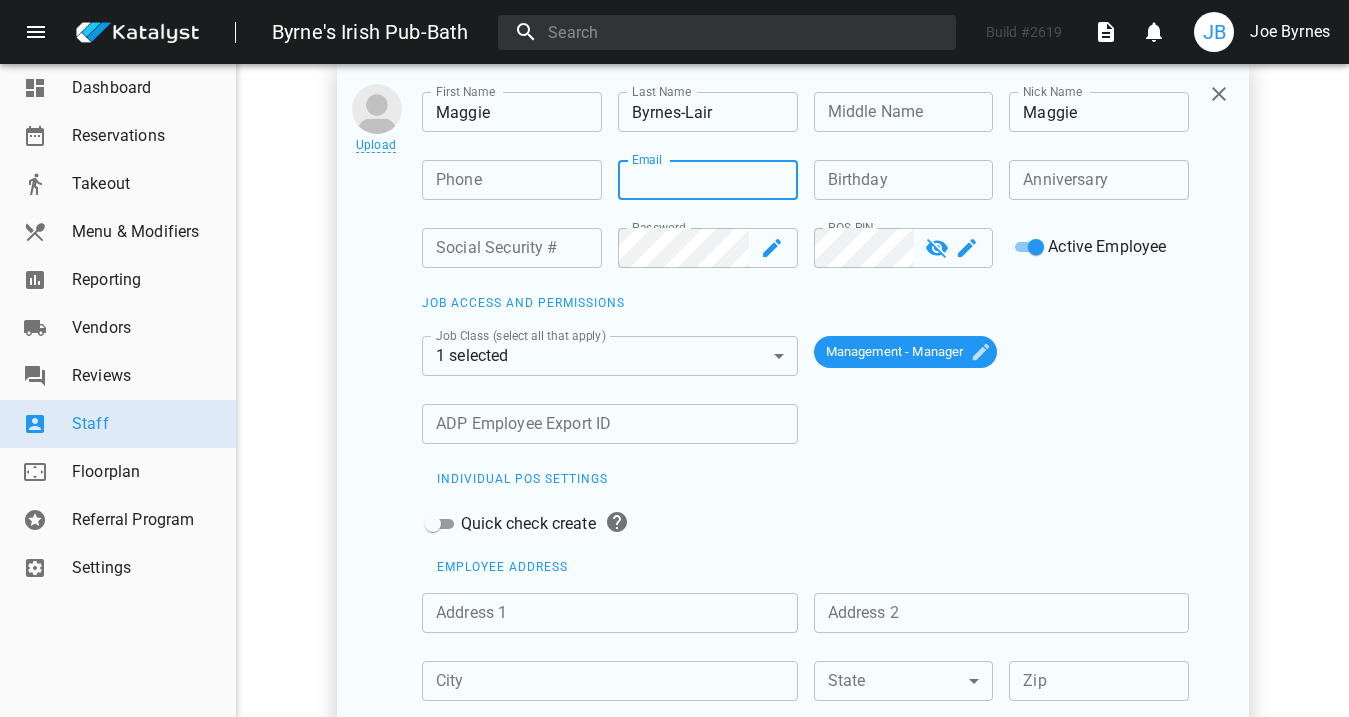 paste on "maggielair@me.com" 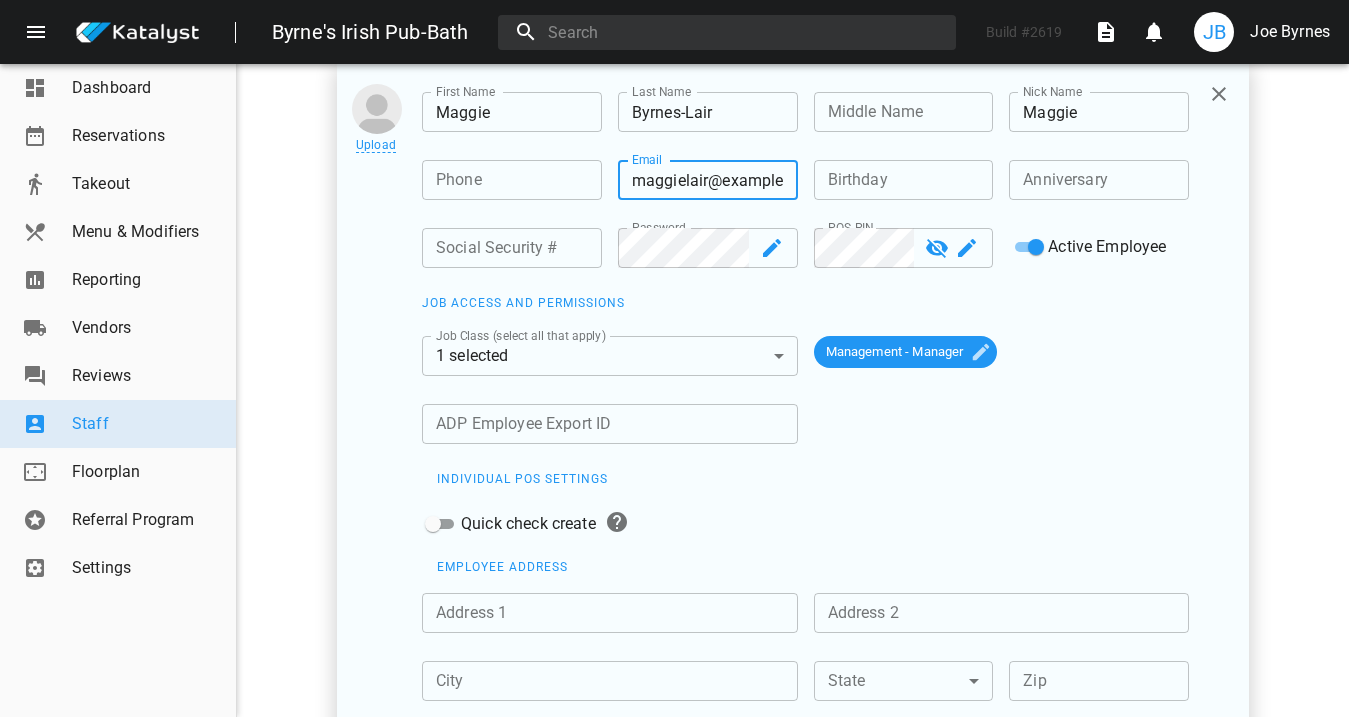 type on "maggielair@me.com" 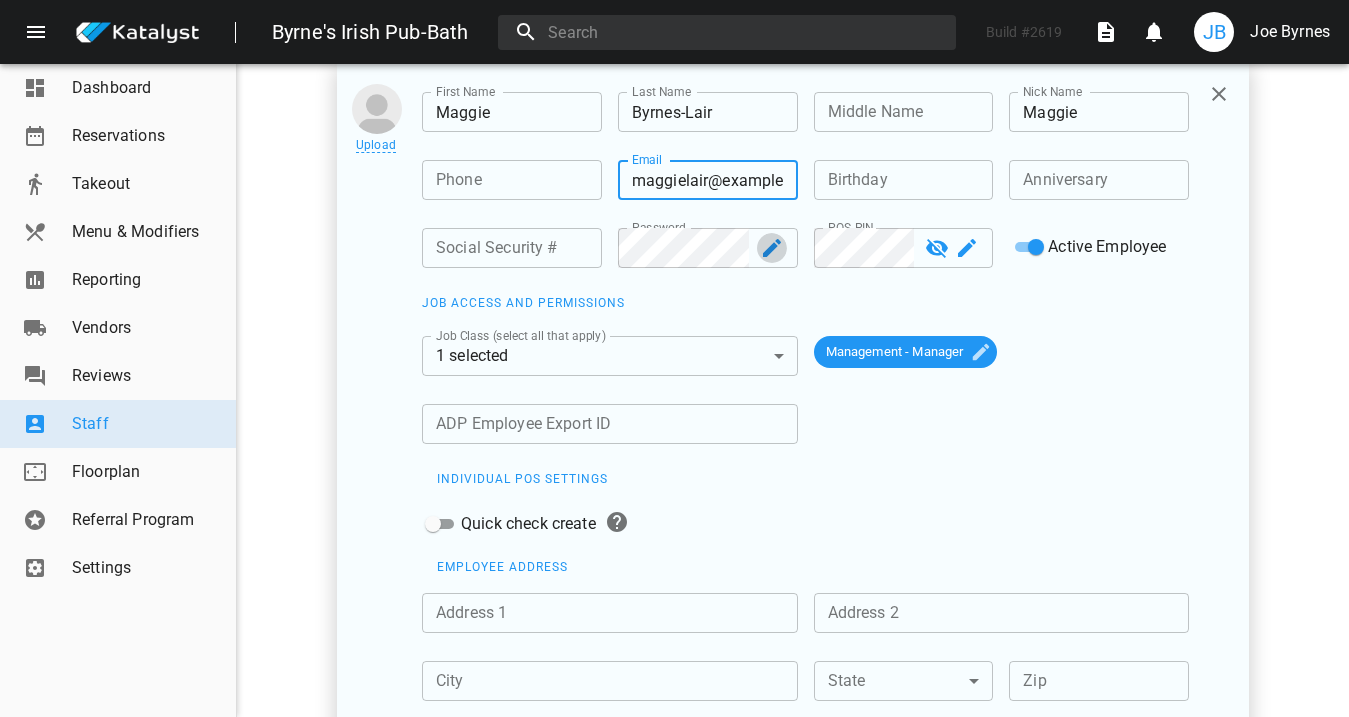 click at bounding box center [772, 248] 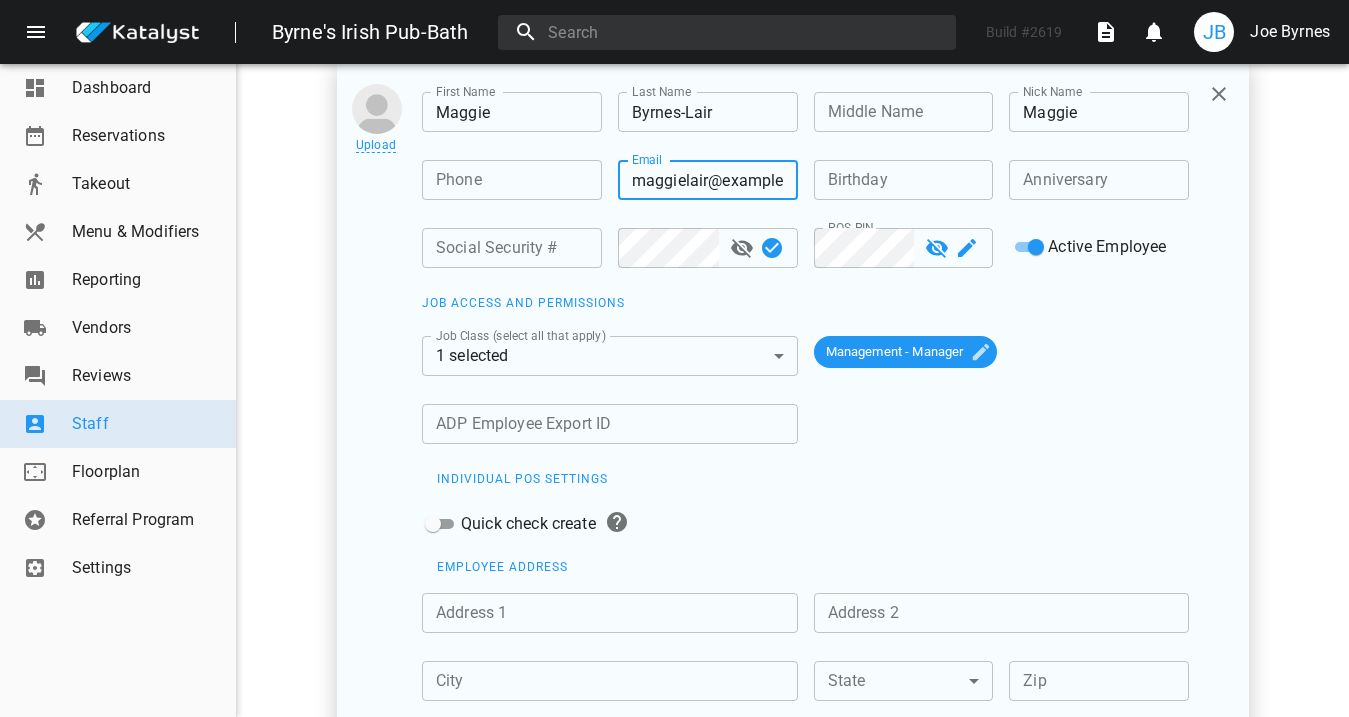 click at bounding box center [742, 248] 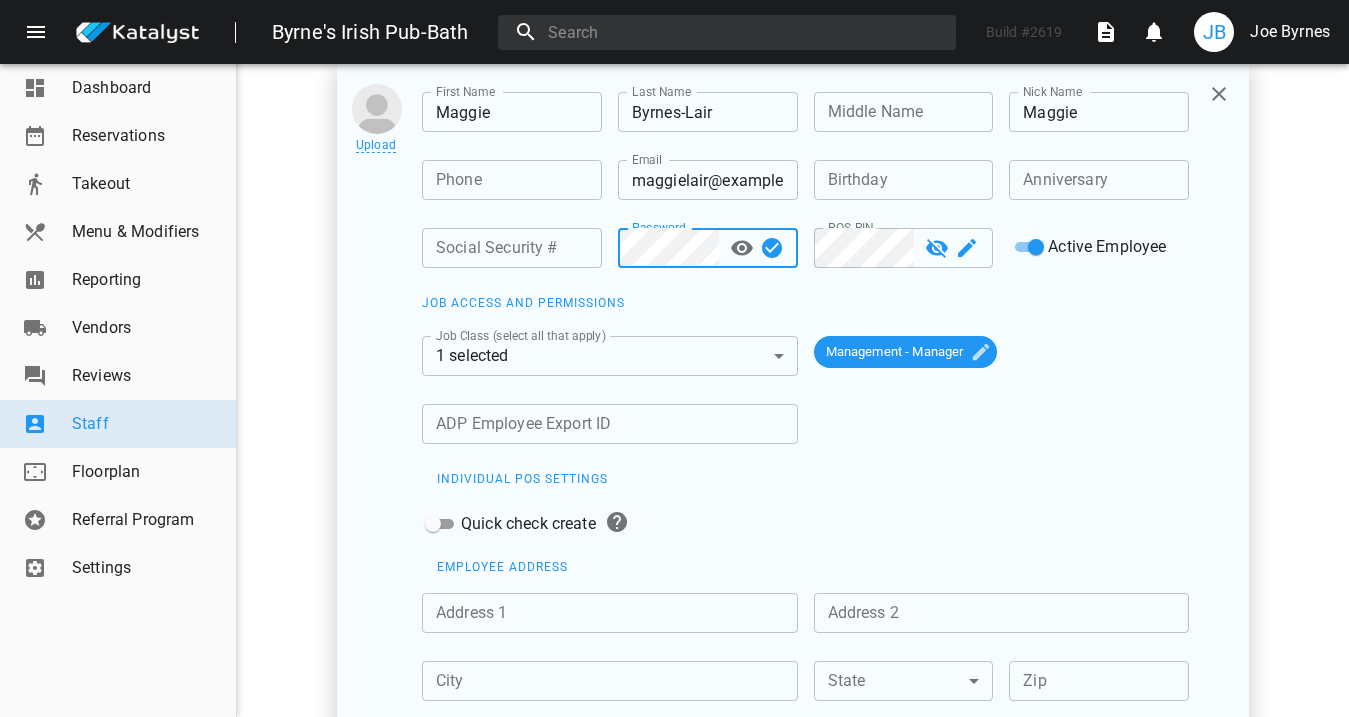 click at bounding box center (772, 248) 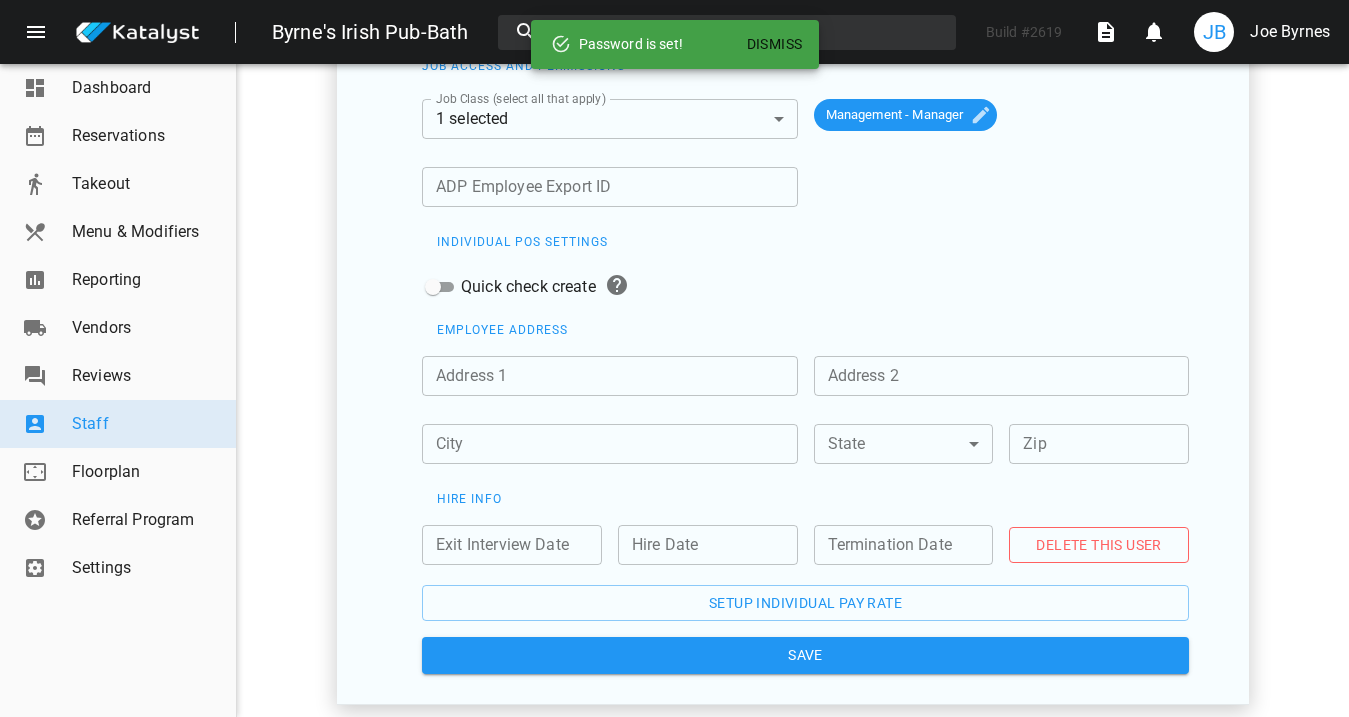 scroll, scrollTop: 1826, scrollLeft: 0, axis: vertical 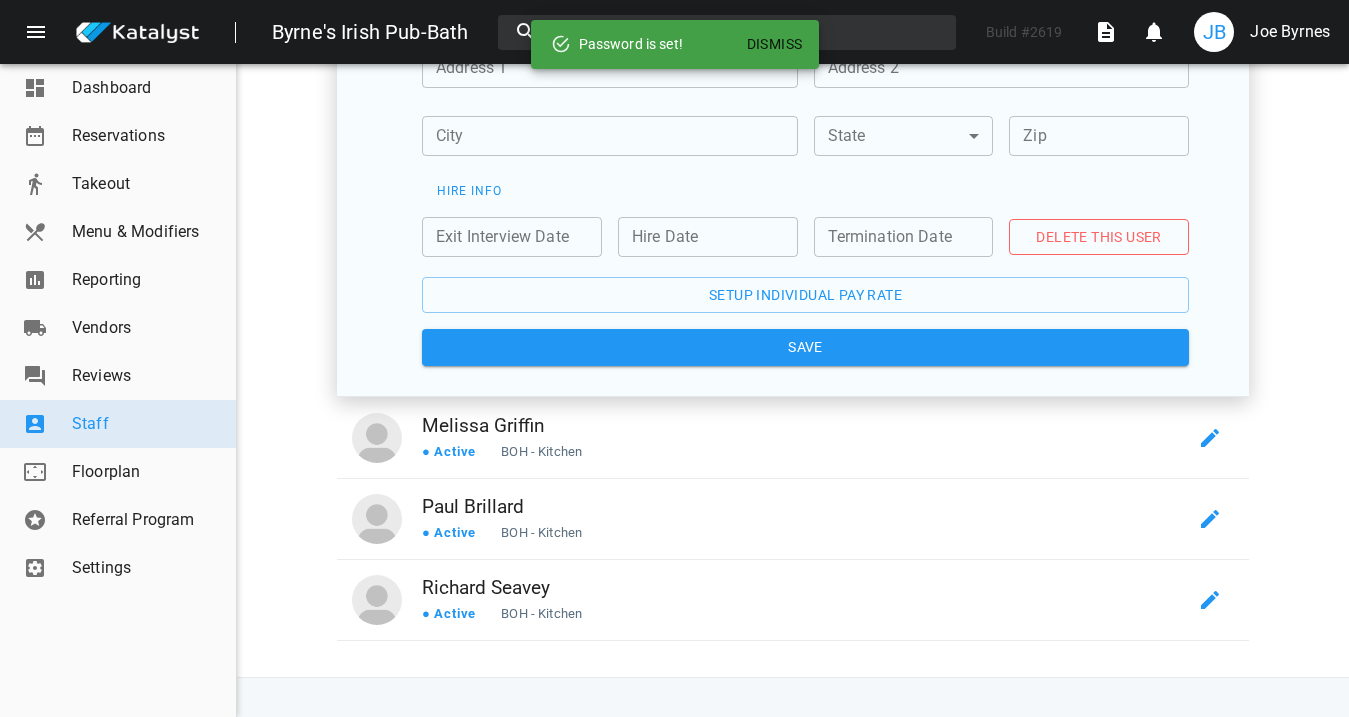 click on "Save" at bounding box center [805, 347] 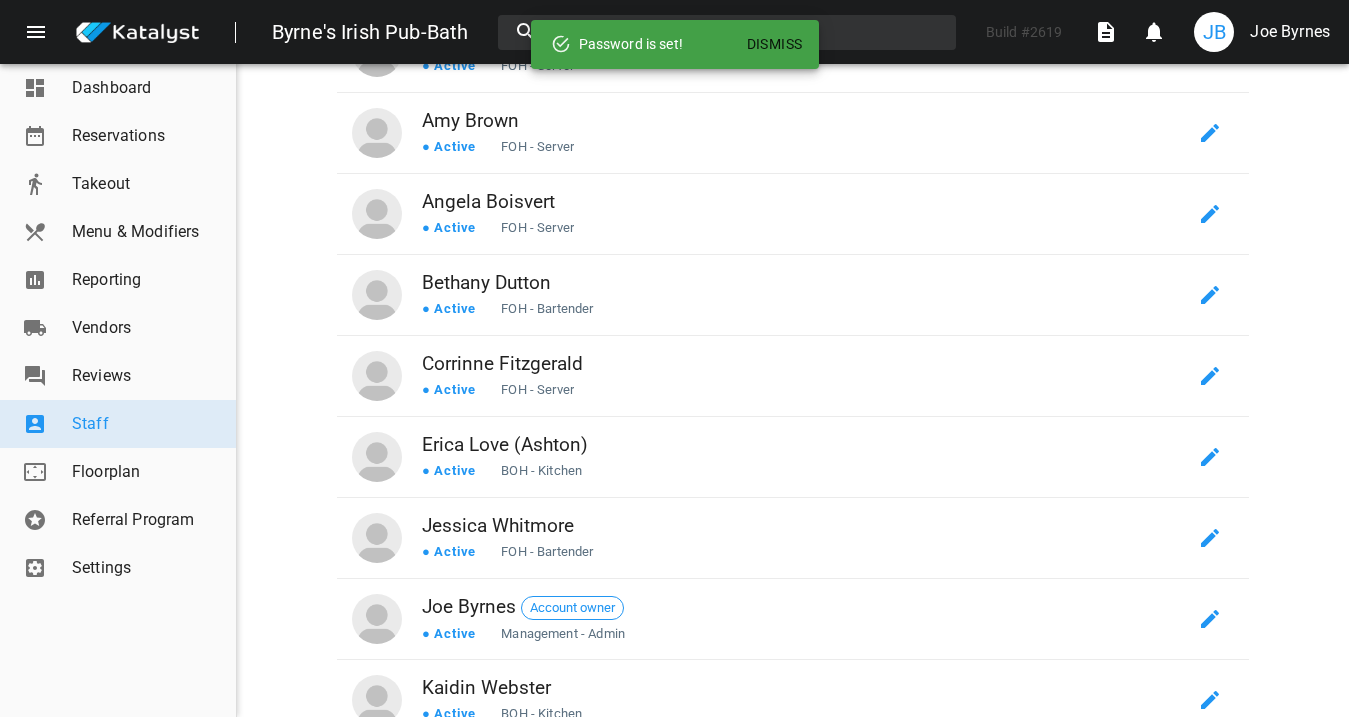 scroll, scrollTop: 0, scrollLeft: 0, axis: both 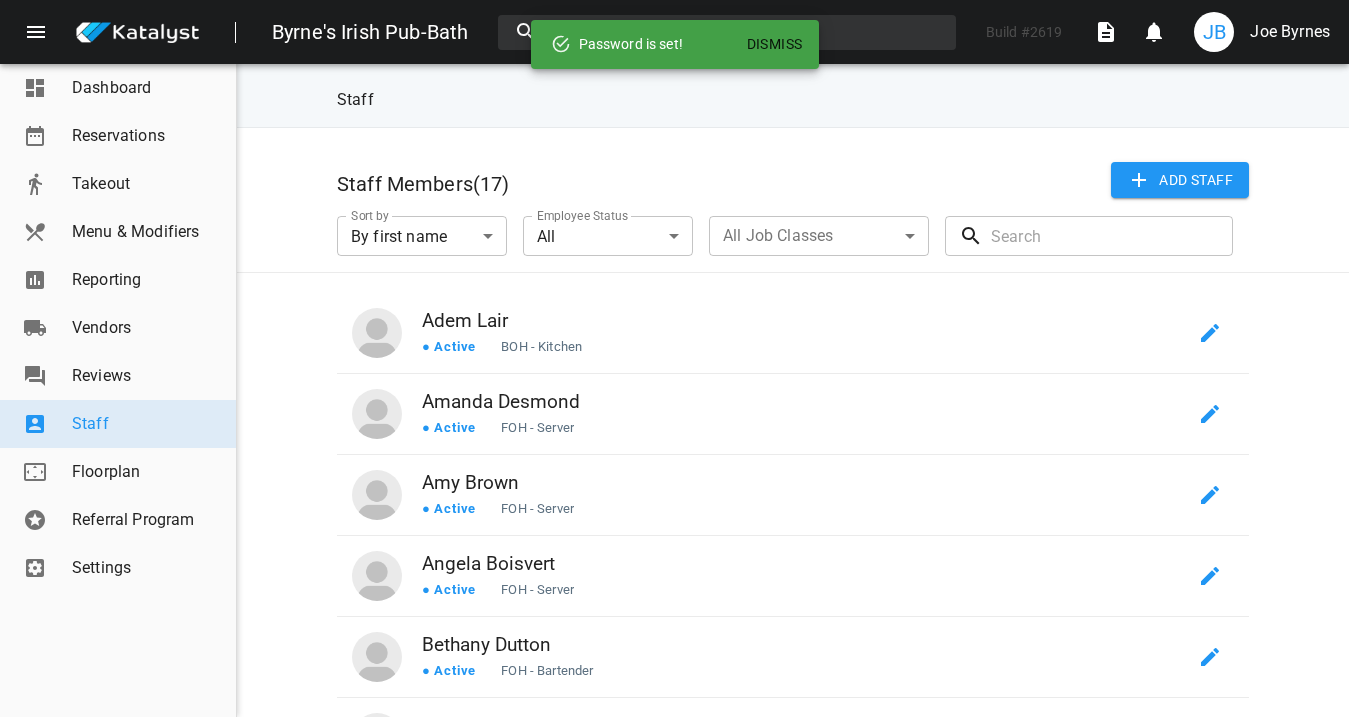 click on "Add Staff" at bounding box center (1025, 168) 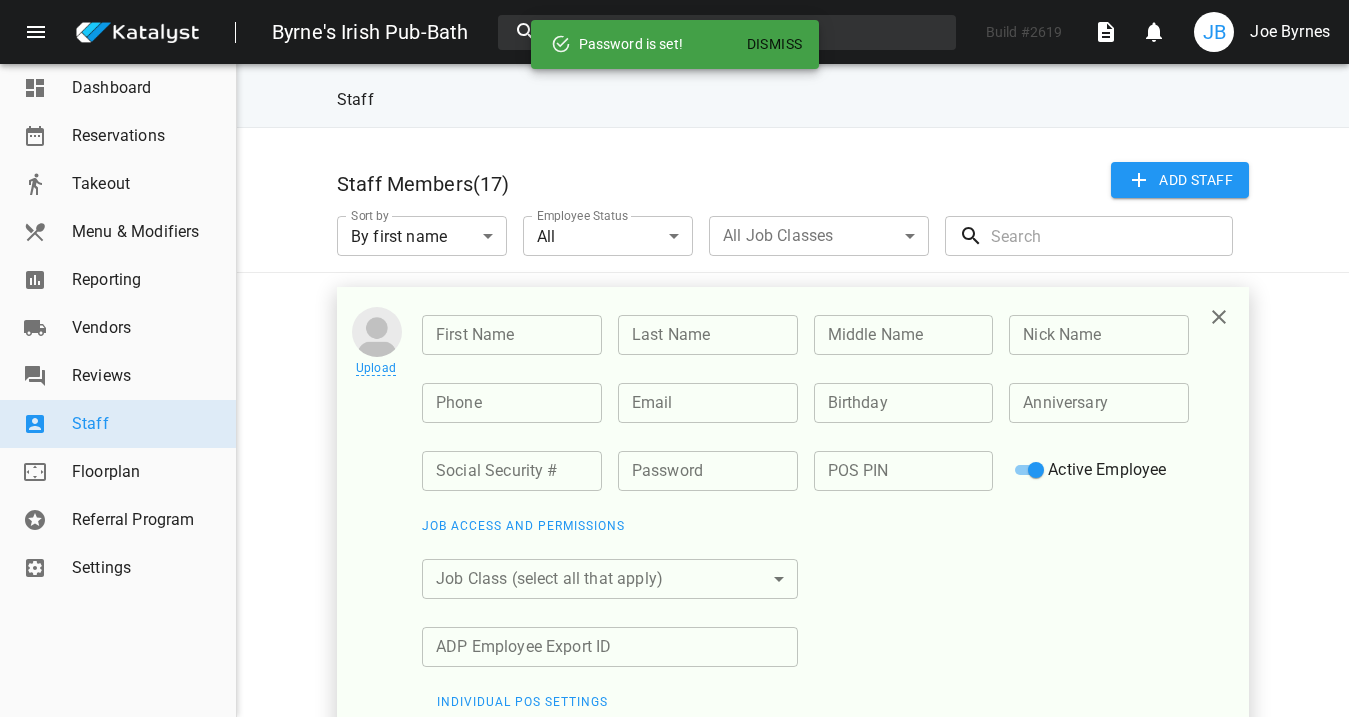 click at bounding box center [512, 335] 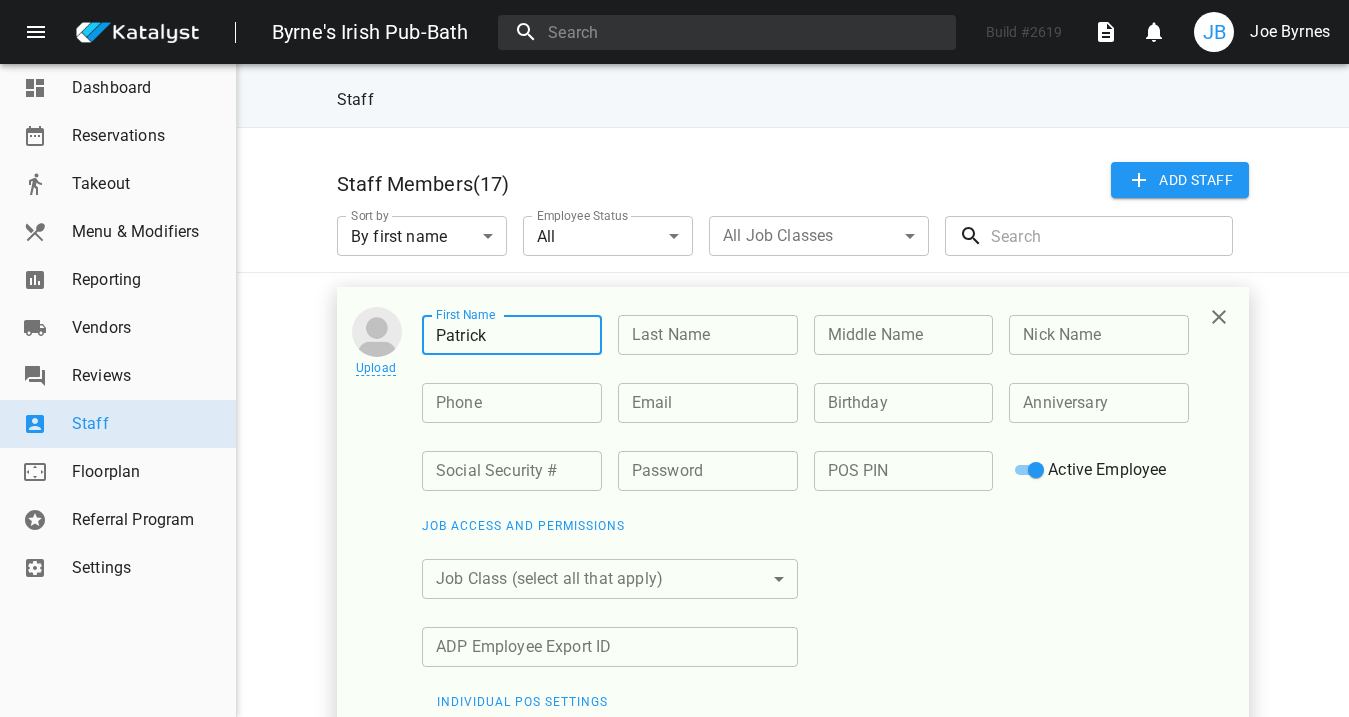 type on "Patrick" 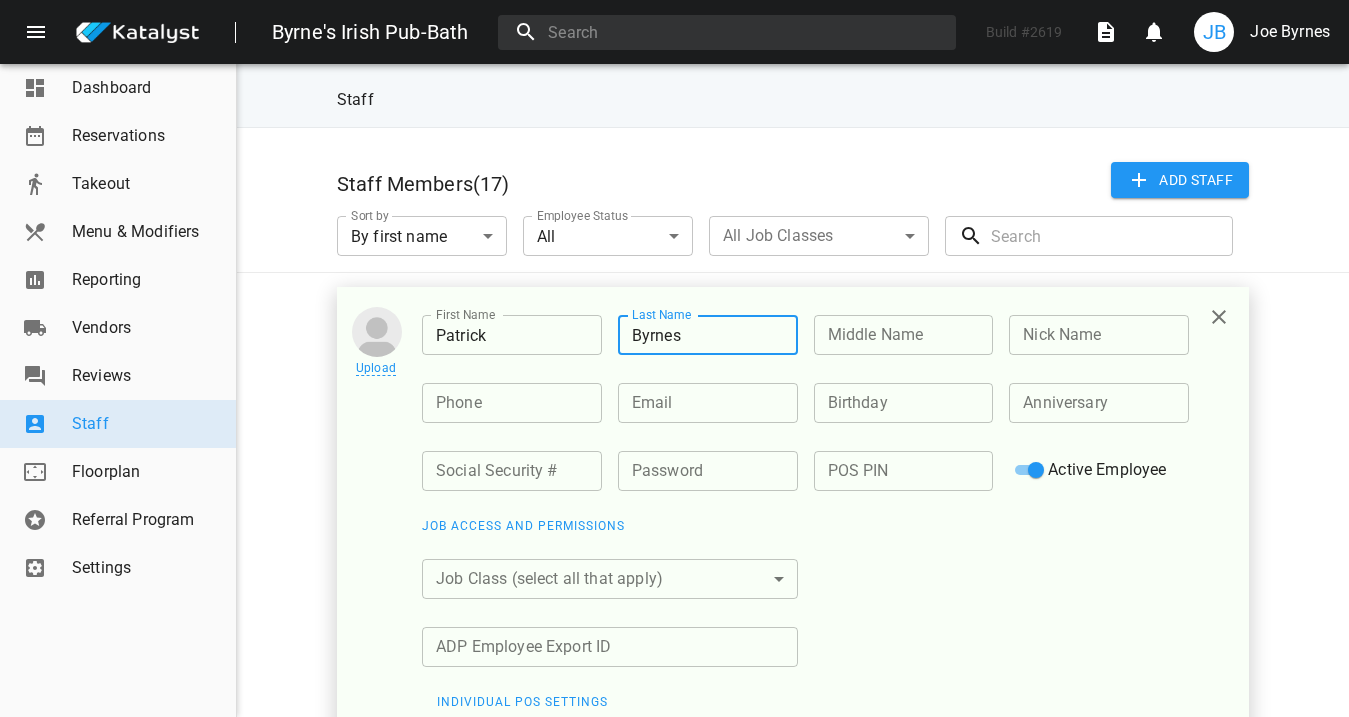 type on "Byrnes" 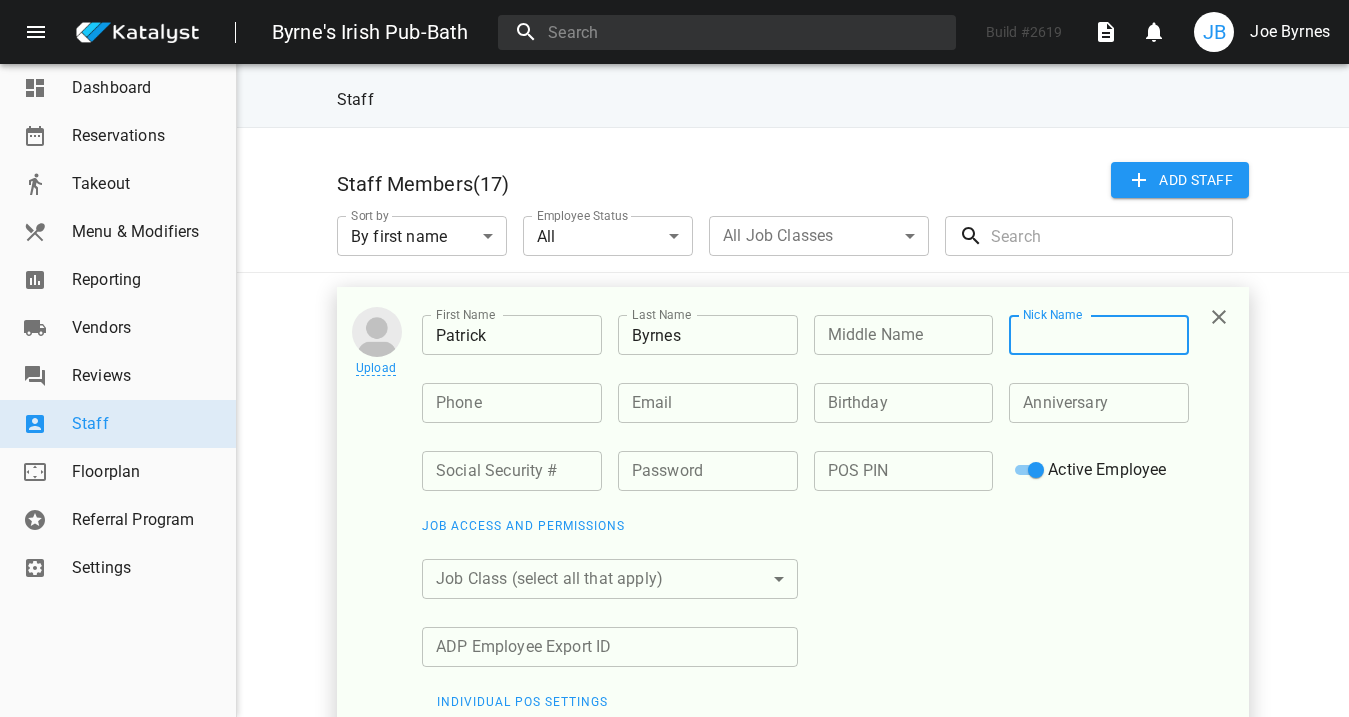 click at bounding box center (1099, 335) 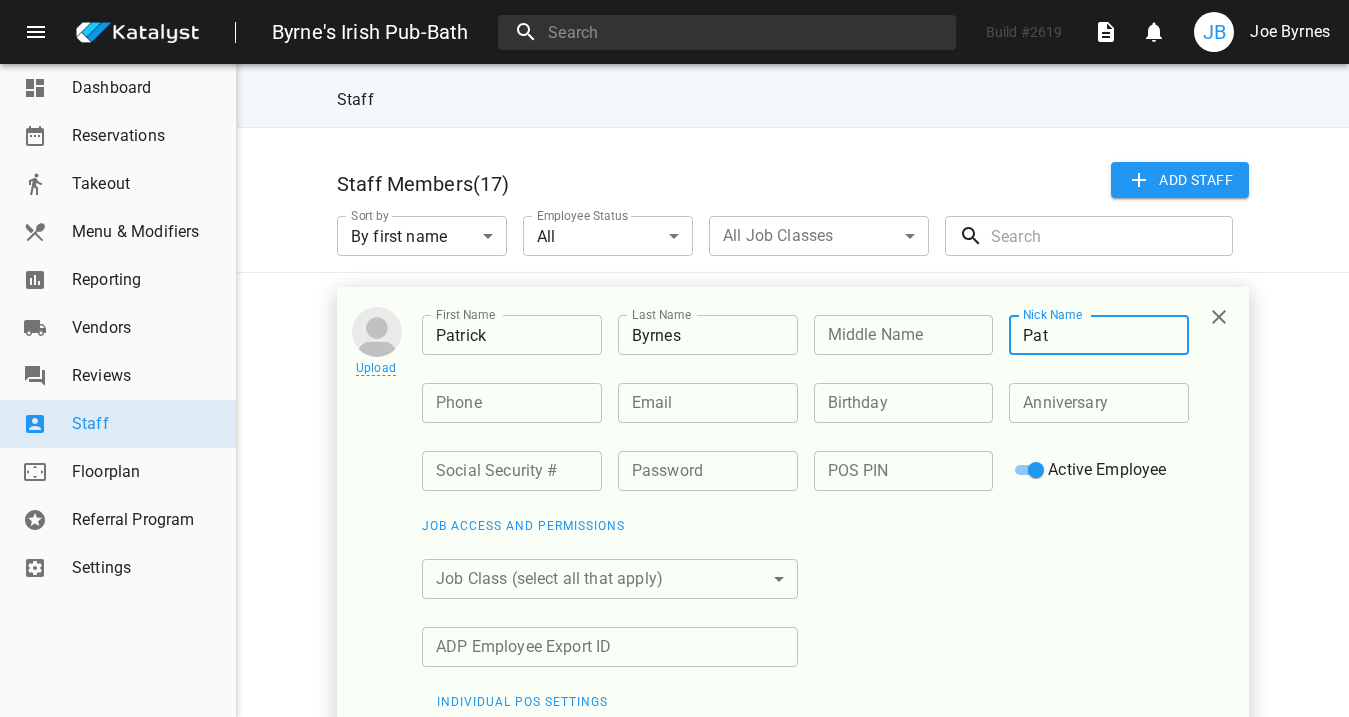 type on "Pat" 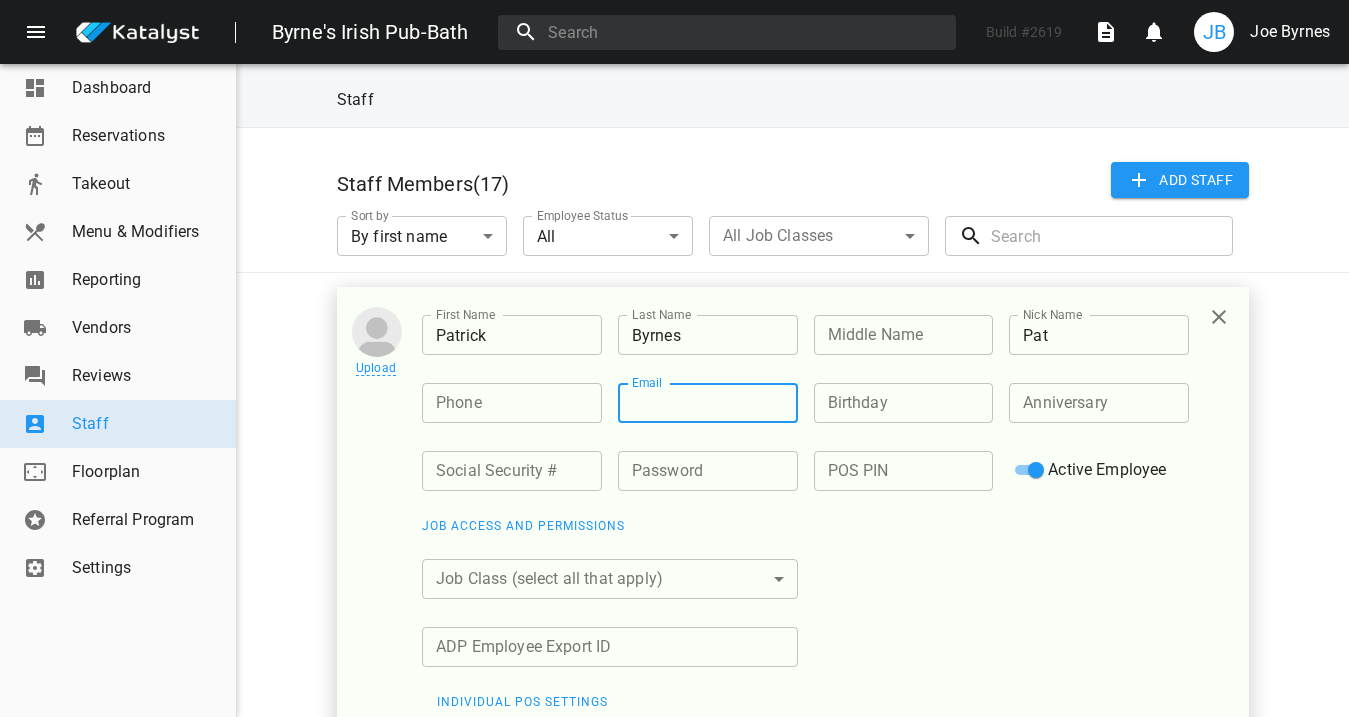 click at bounding box center (708, 403) 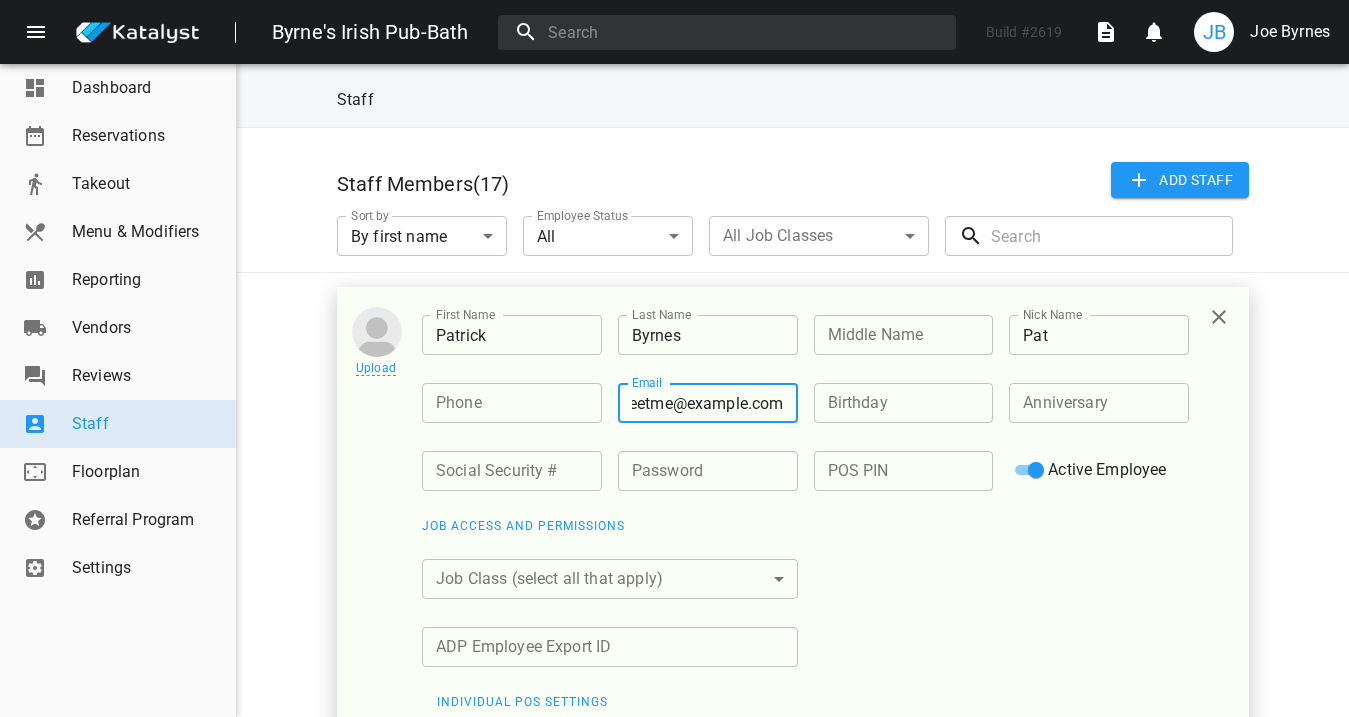 scroll, scrollTop: 0, scrollLeft: 65, axis: horizontal 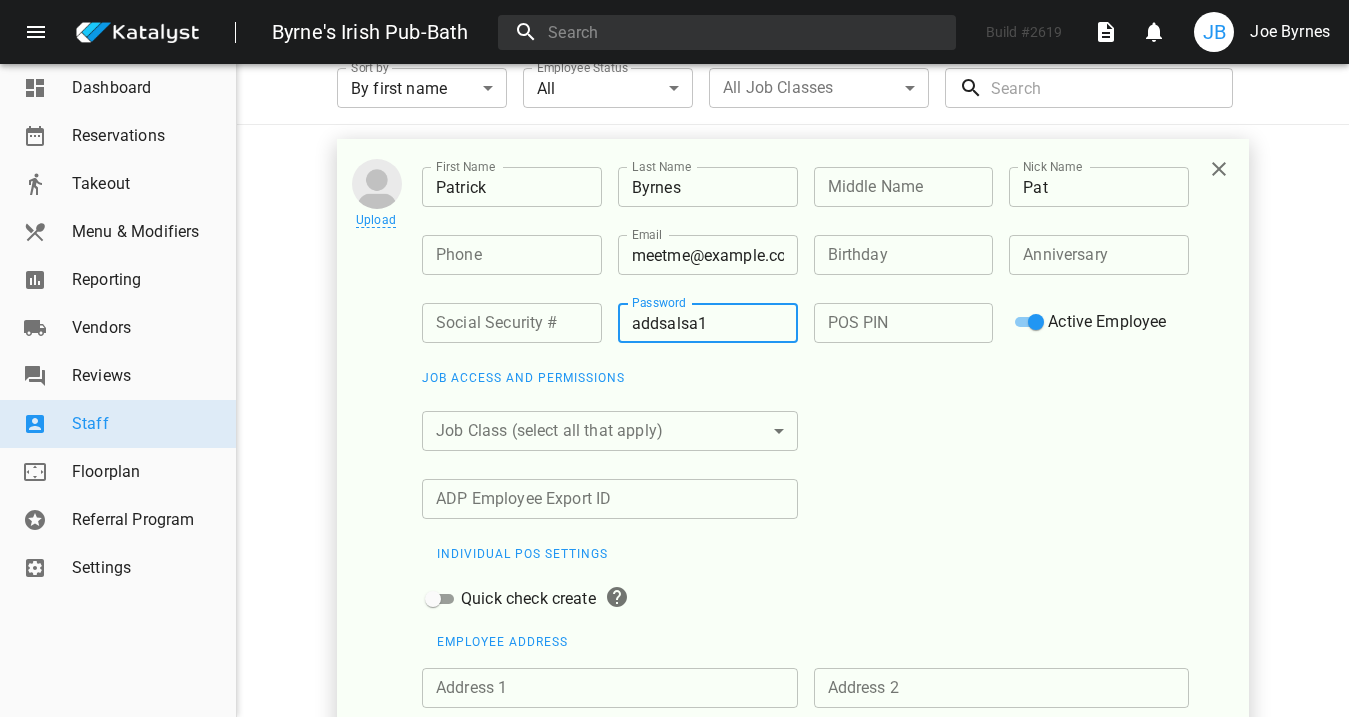 type on "addsalsa1" 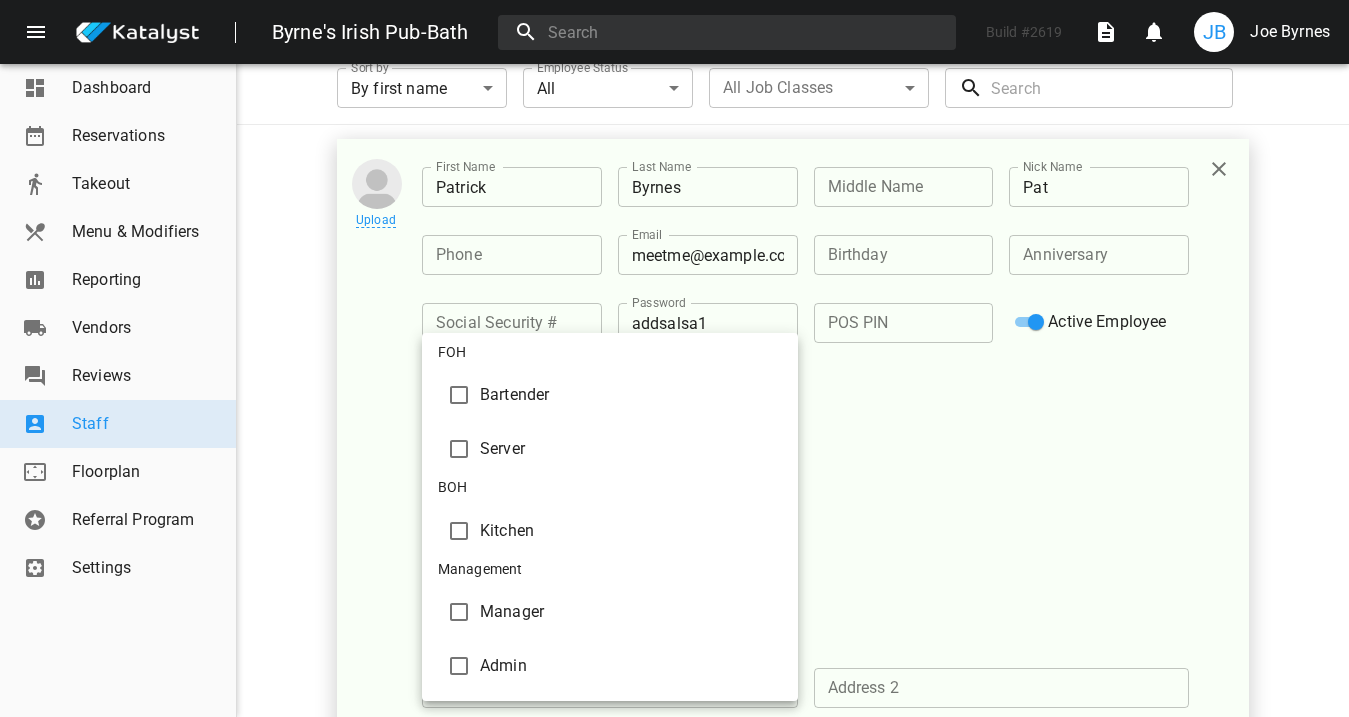 click on "Manager" at bounding box center (631, 395) 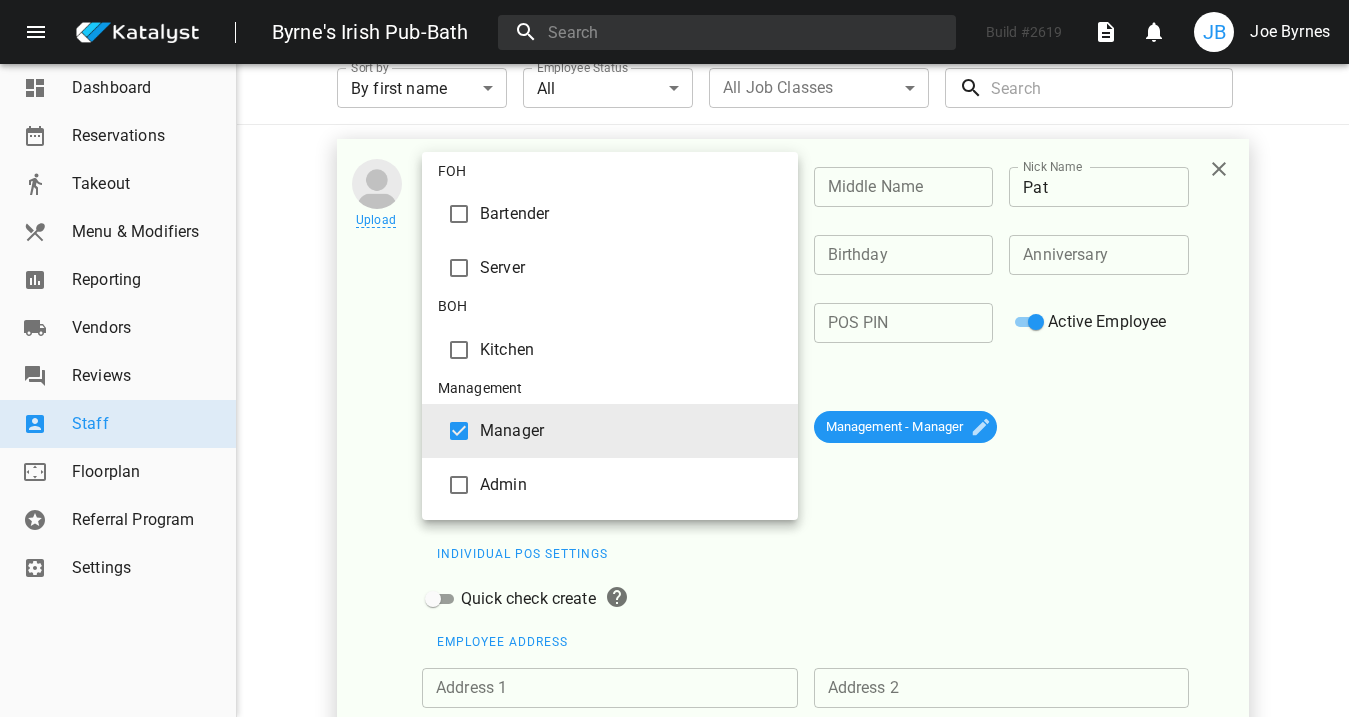 click at bounding box center [674, 358] 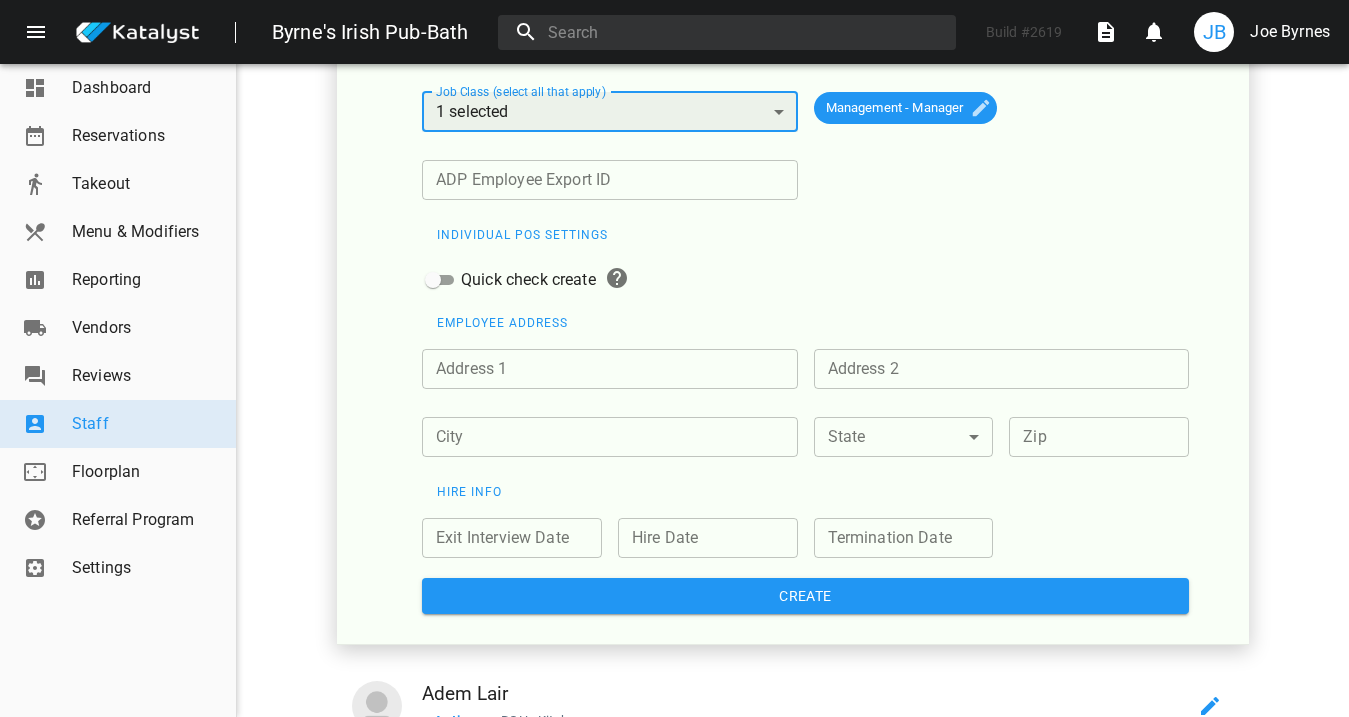 scroll, scrollTop: 493, scrollLeft: 0, axis: vertical 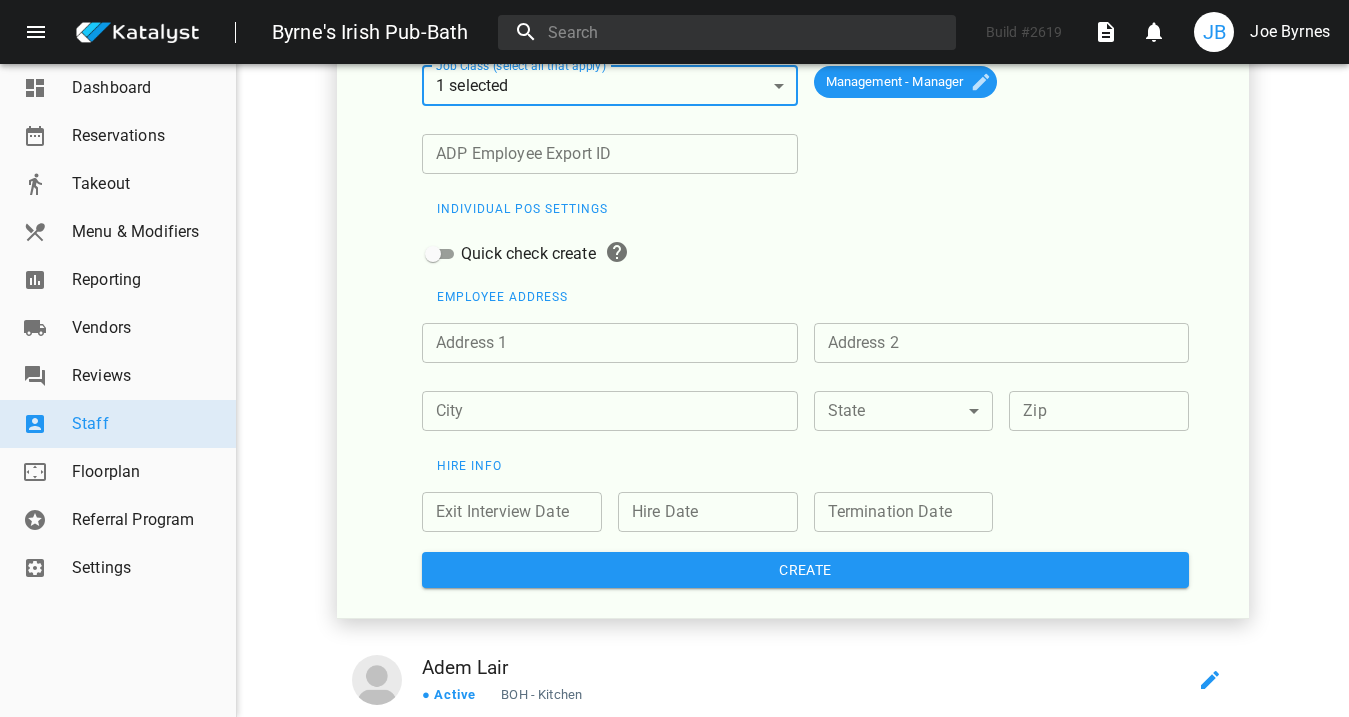 click on "Create" at bounding box center [805, 570] 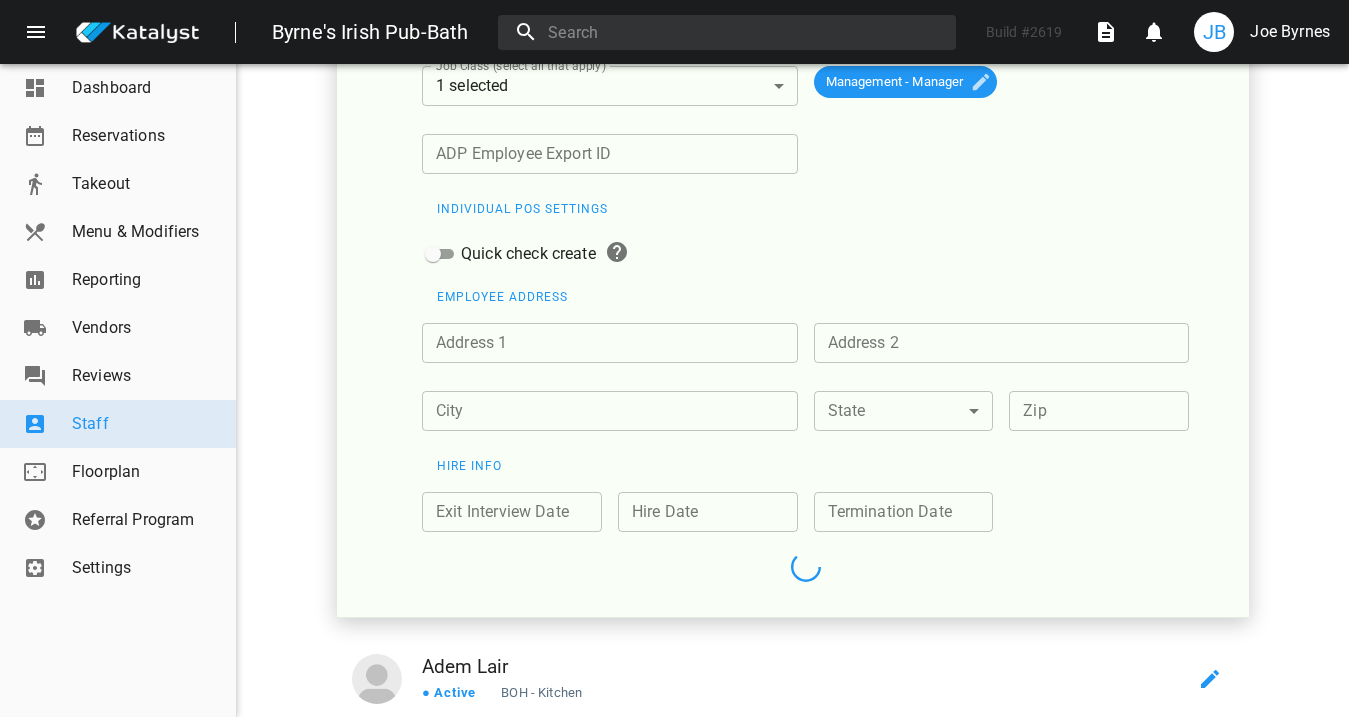 scroll, scrollTop: 0, scrollLeft: 0, axis: both 